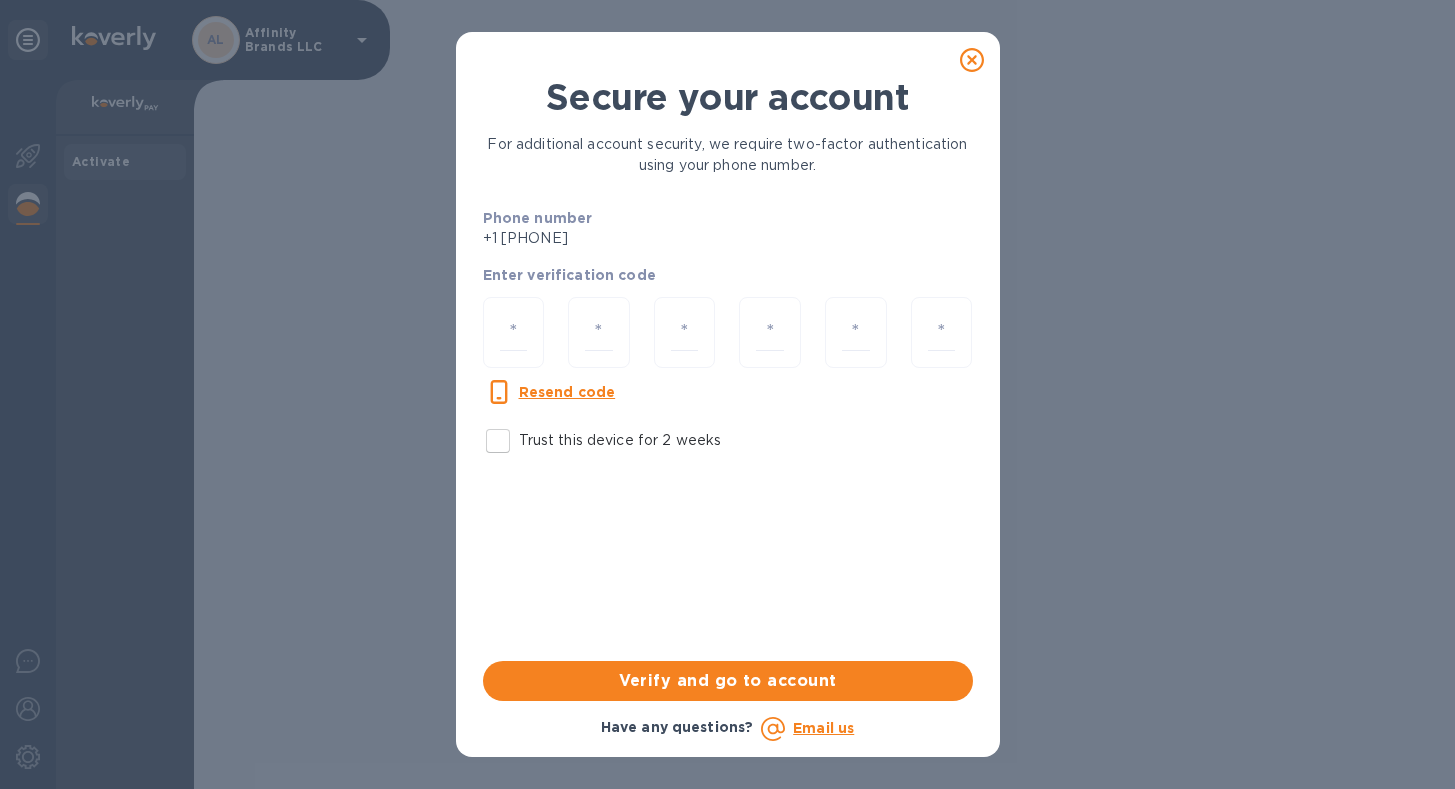 scroll, scrollTop: 0, scrollLeft: 0, axis: both 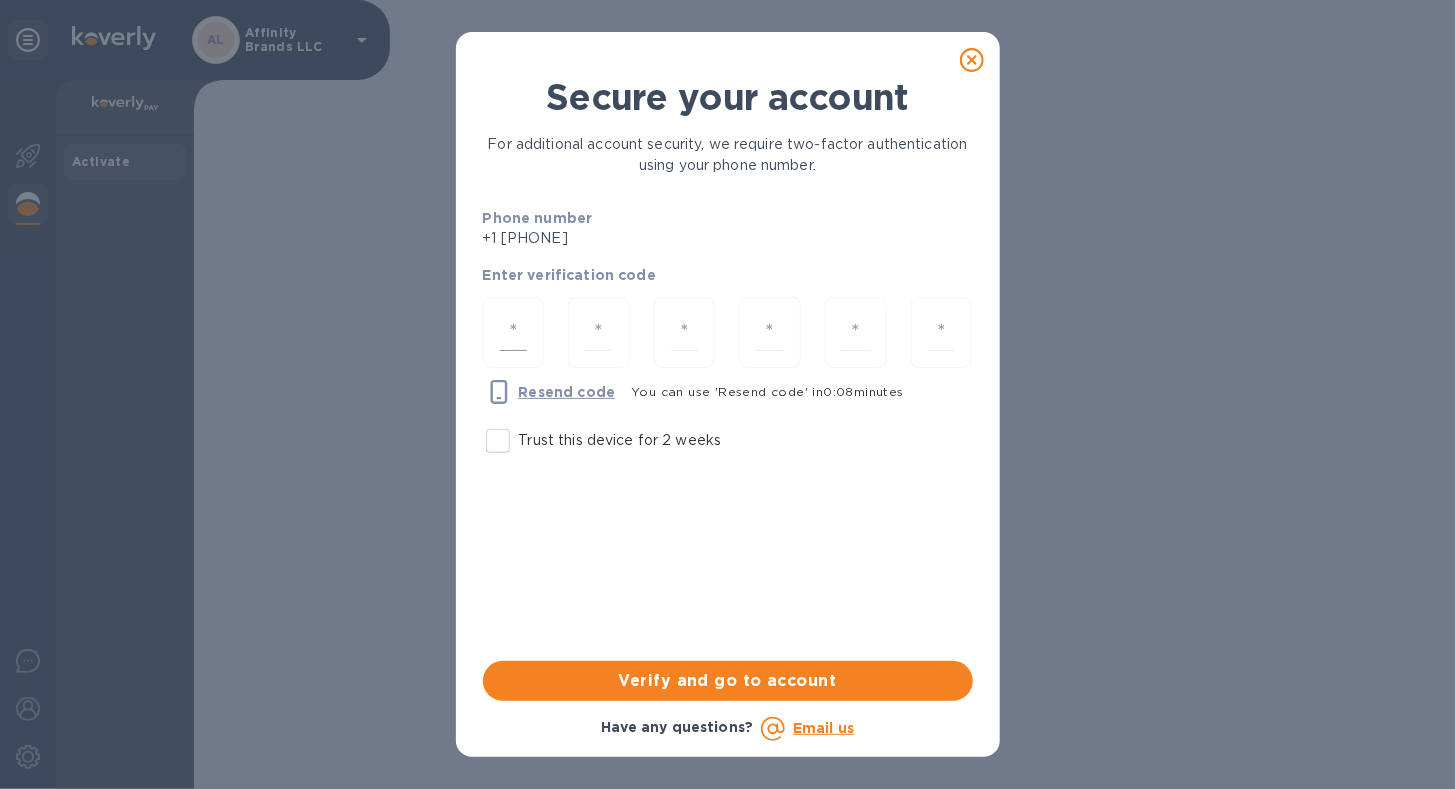 click at bounding box center (514, 332) 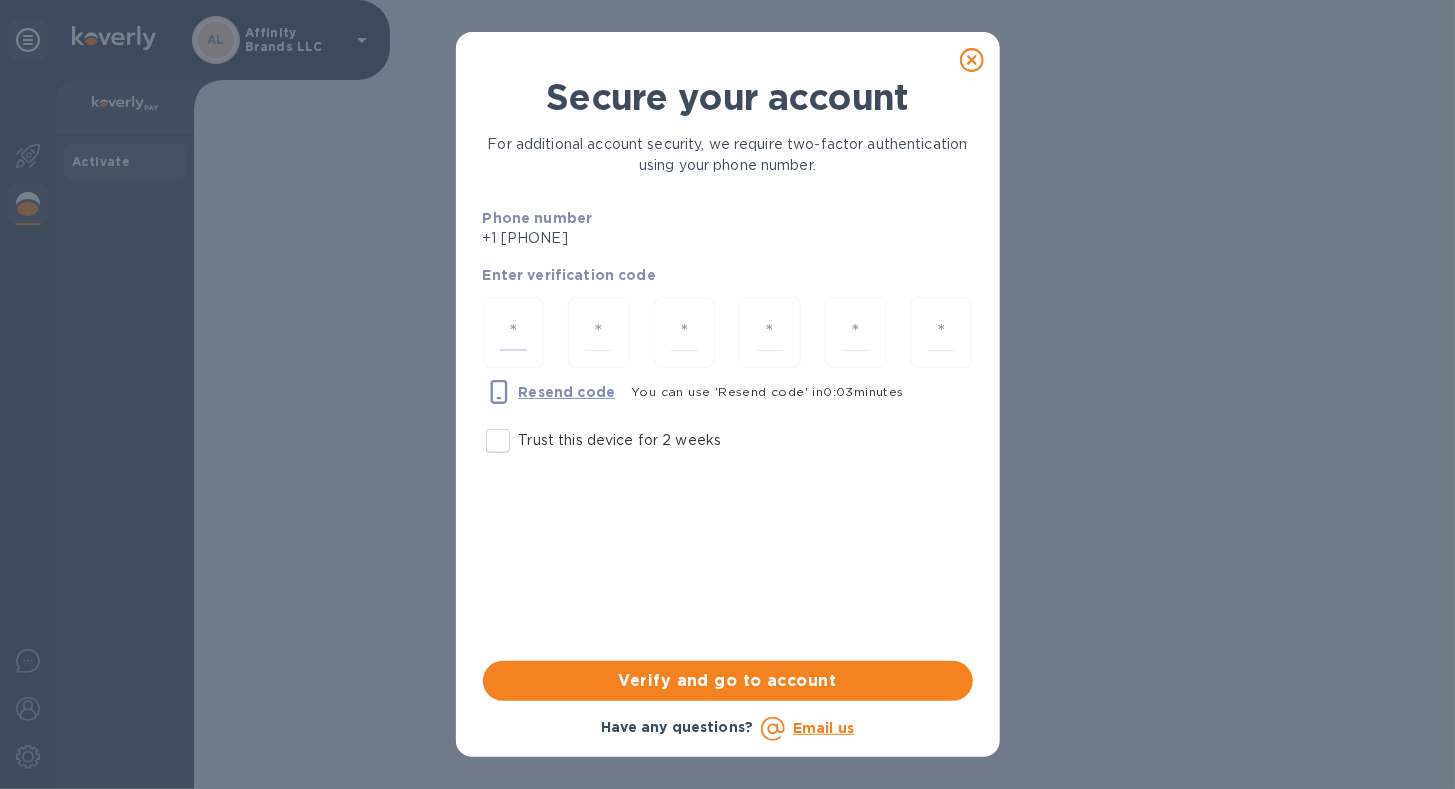type on "1" 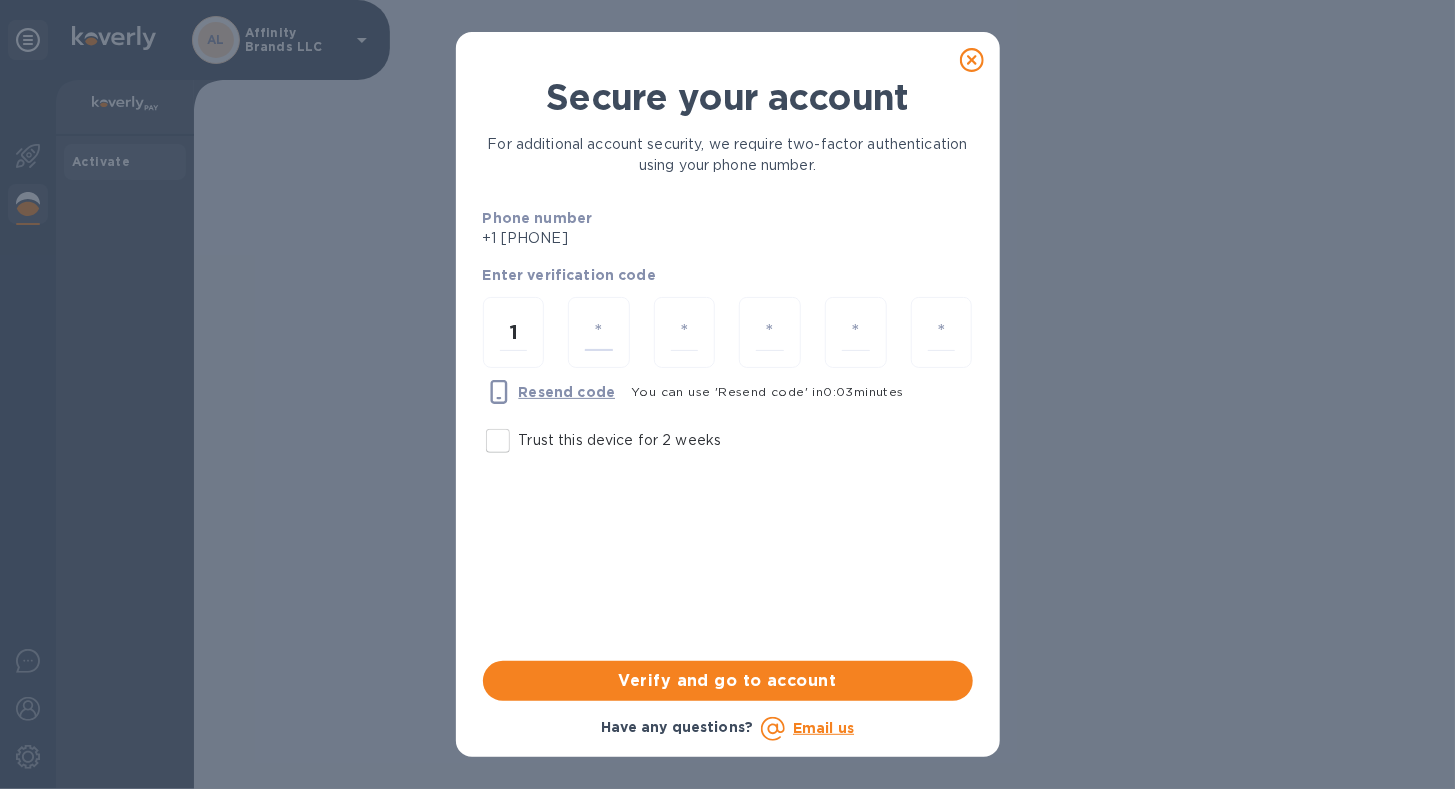 type on "8" 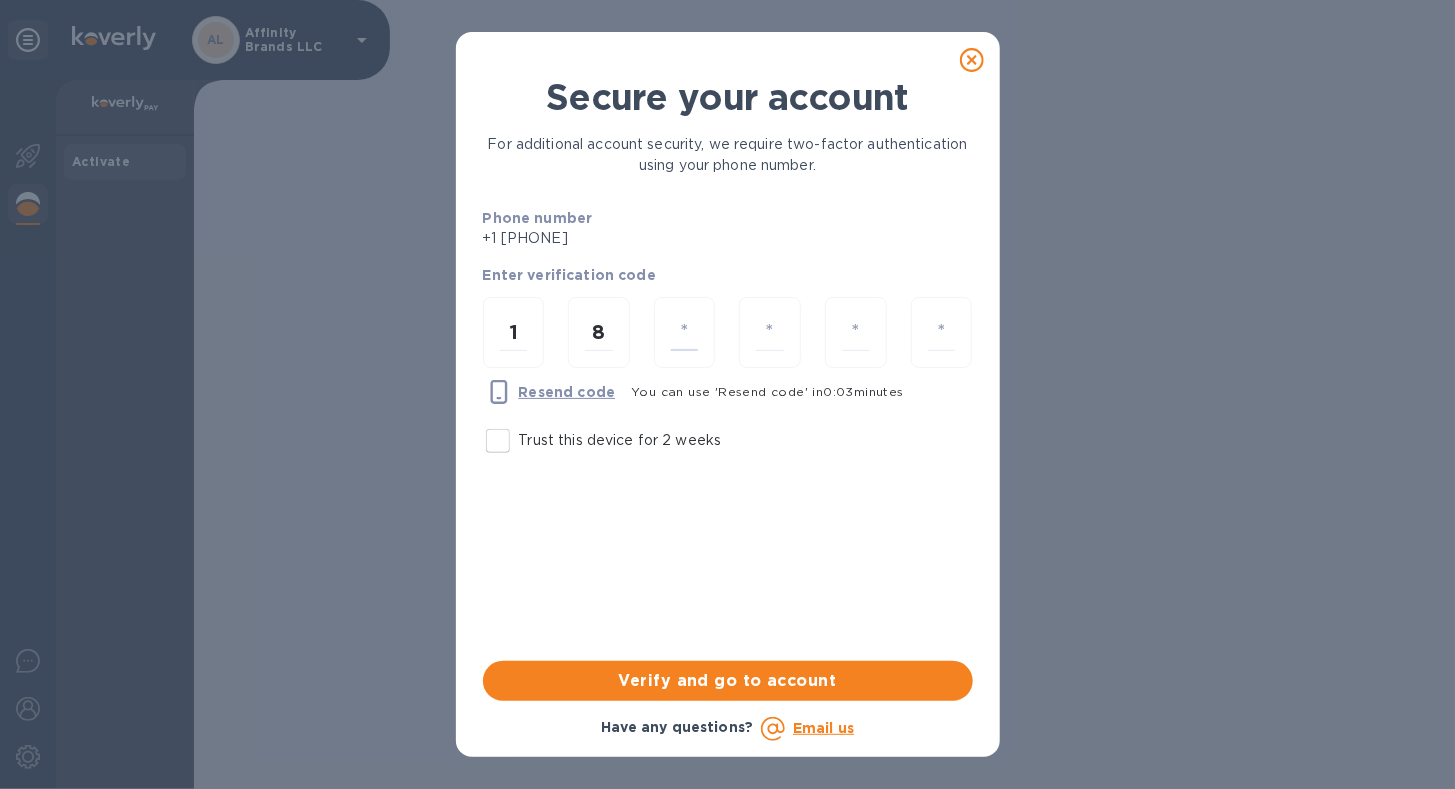 type on "0" 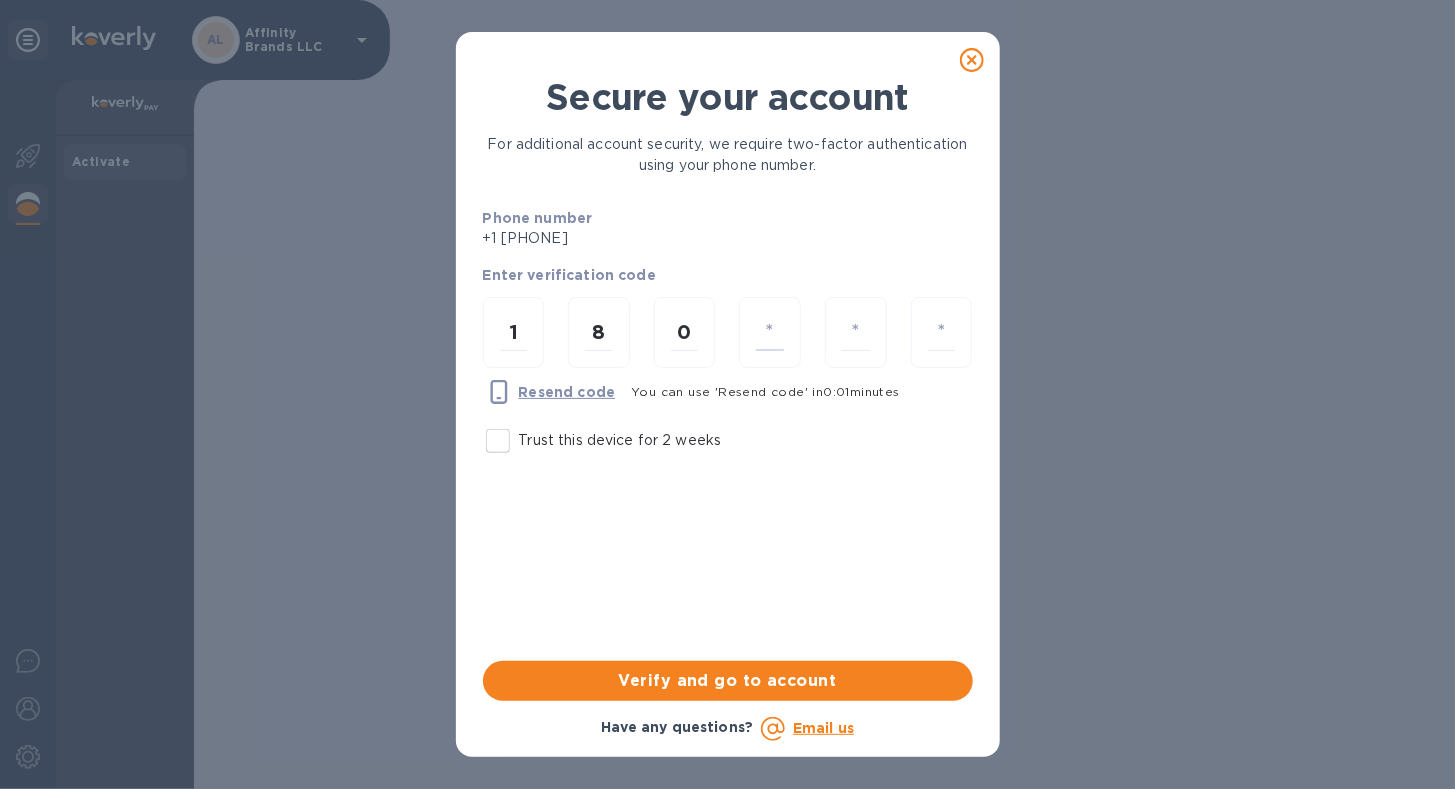 type on "9" 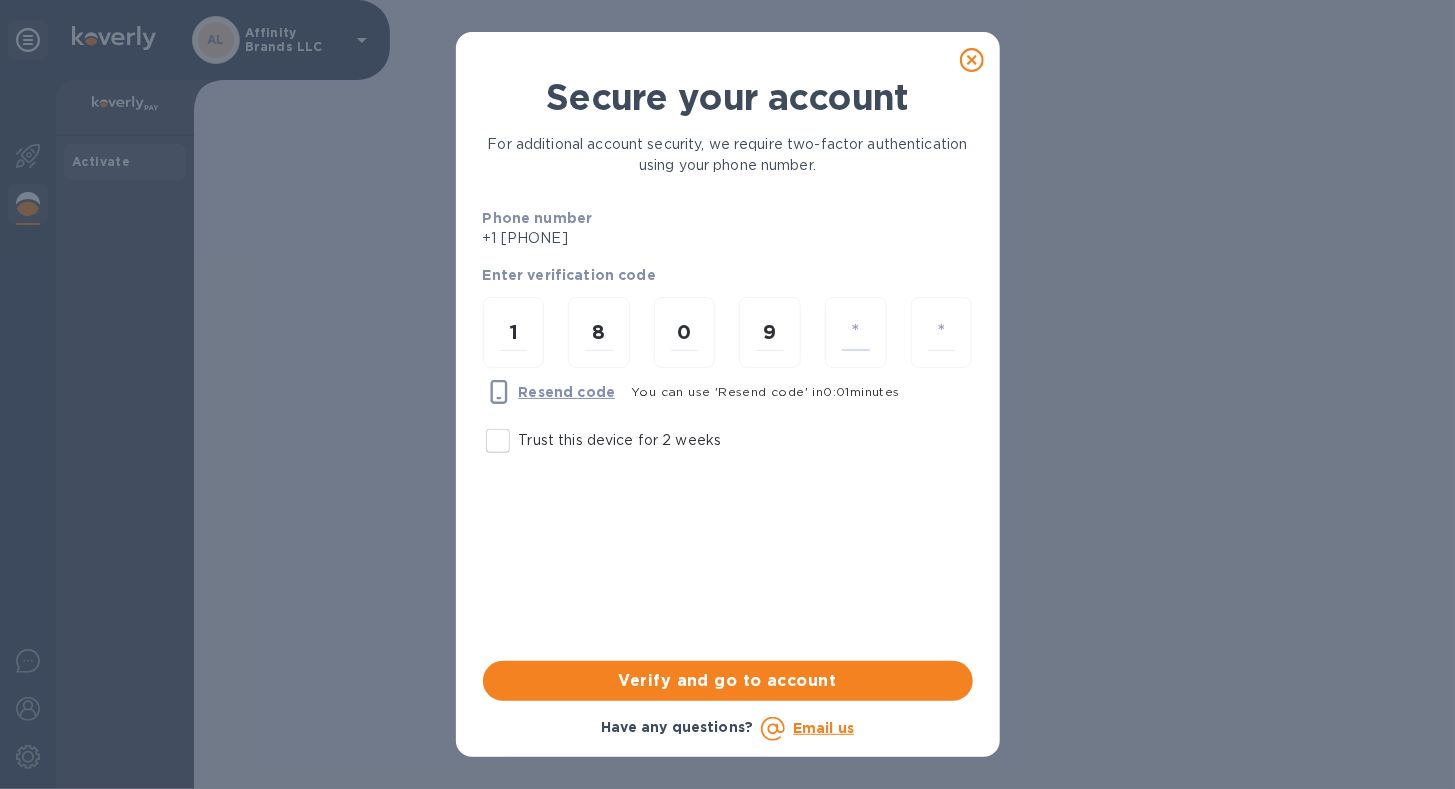 type on "4" 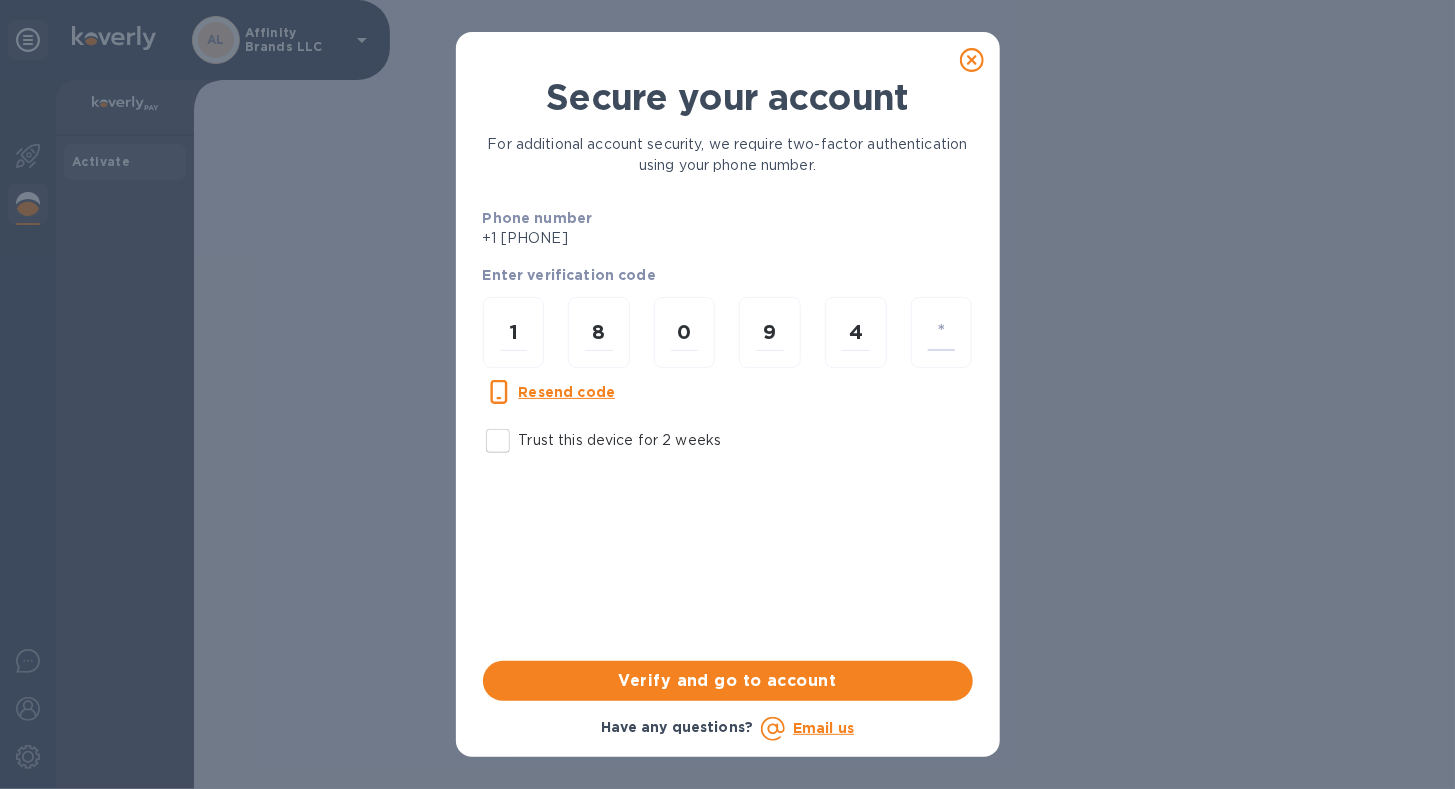 type on "3" 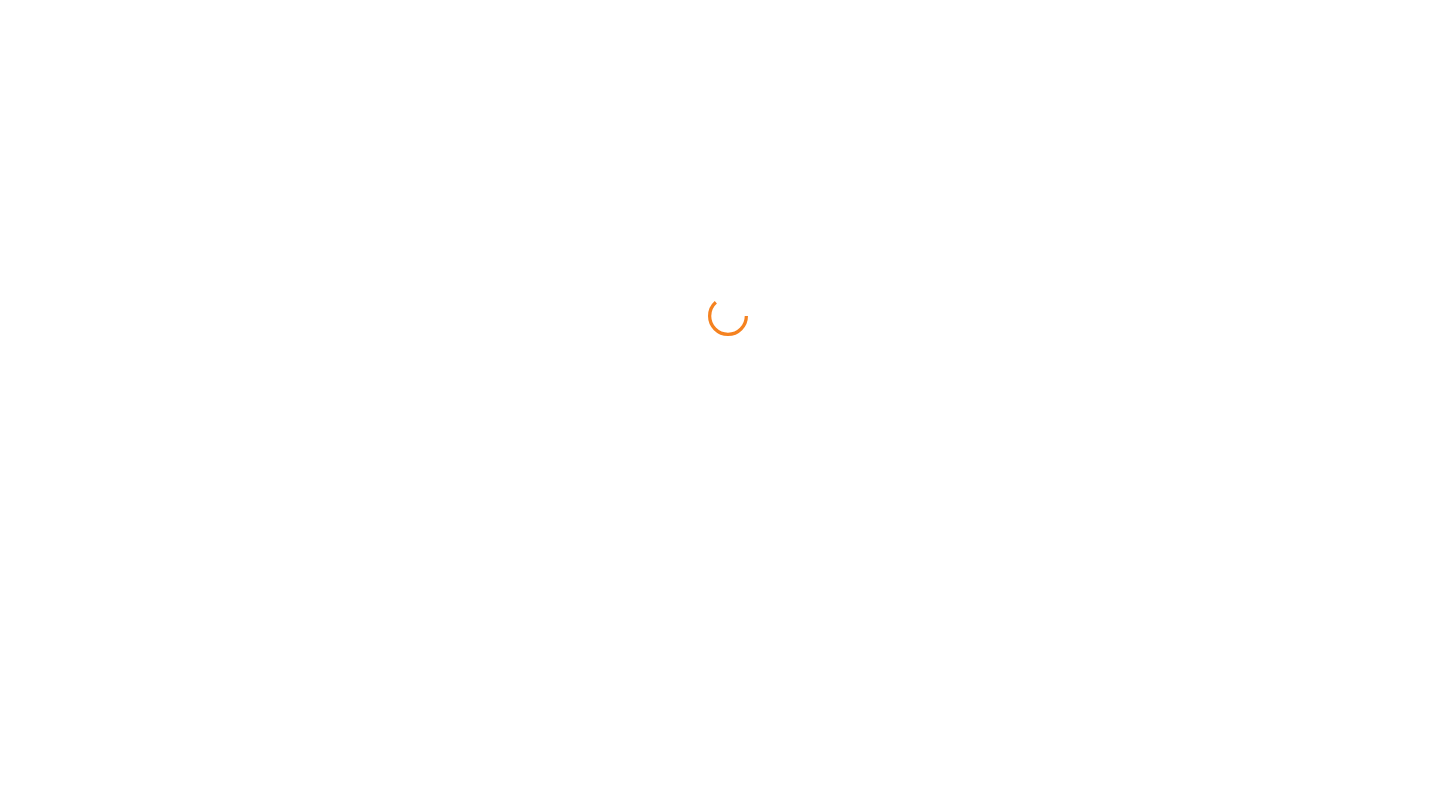 scroll, scrollTop: 0, scrollLeft: 0, axis: both 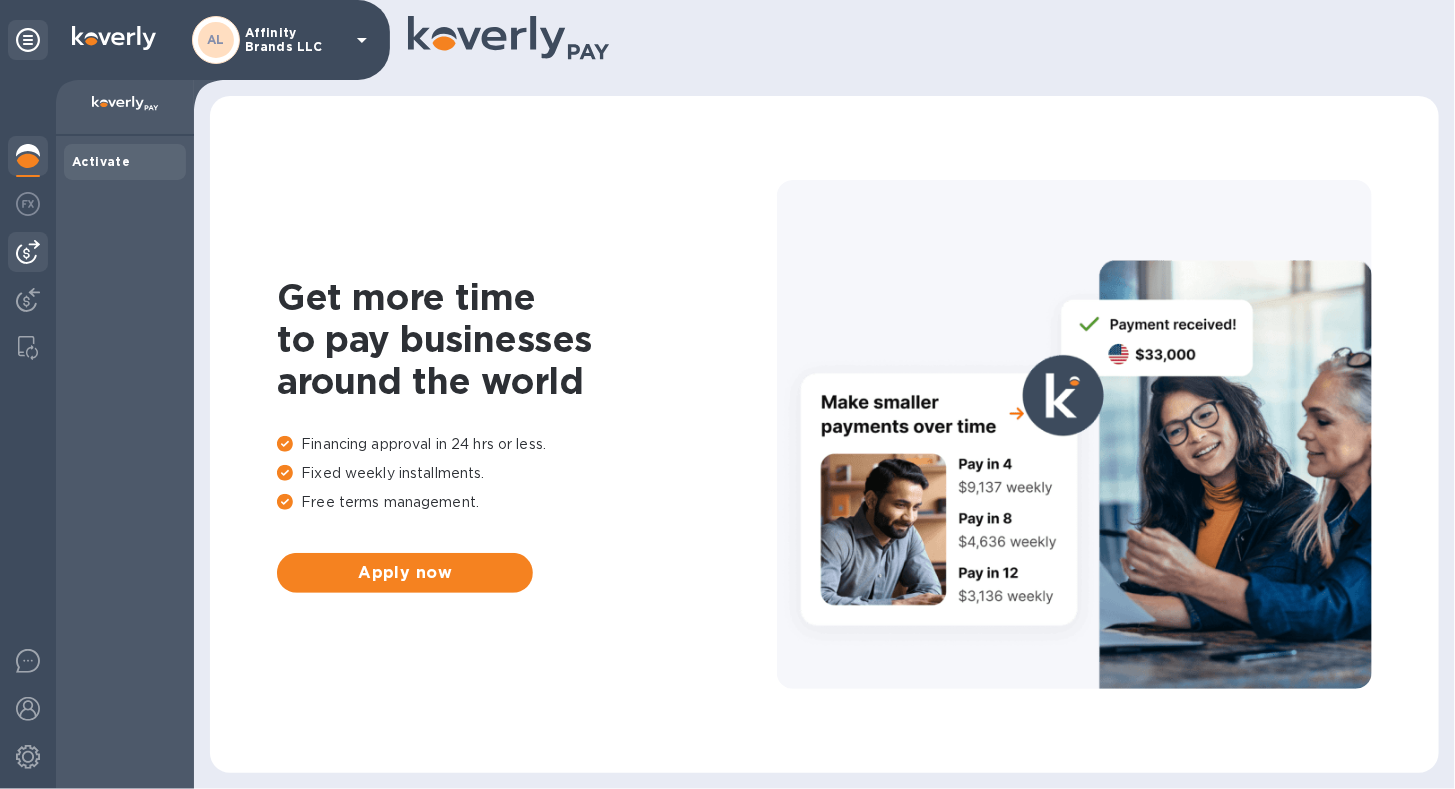 click at bounding box center [28, 252] 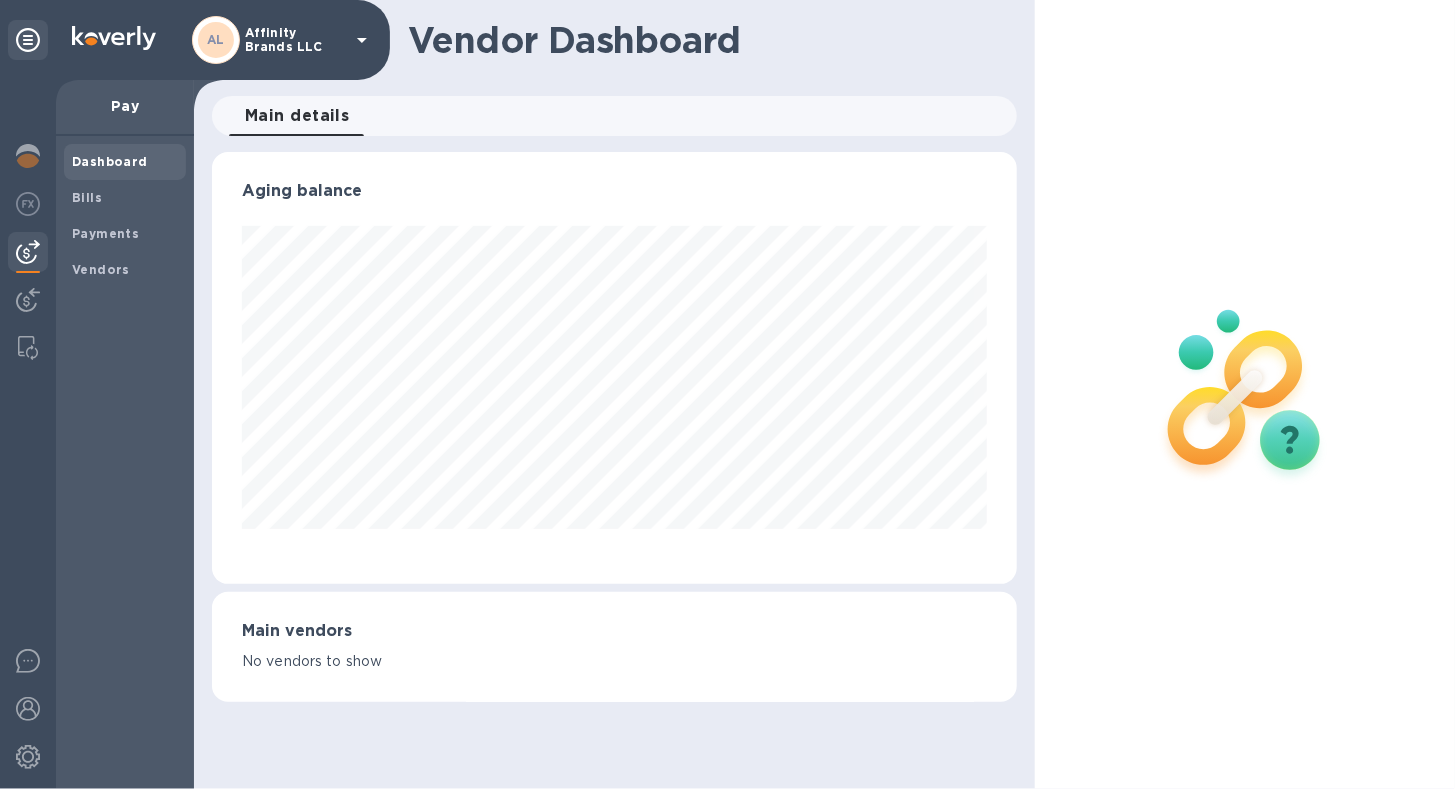 scroll, scrollTop: 999568, scrollLeft: 999194, axis: both 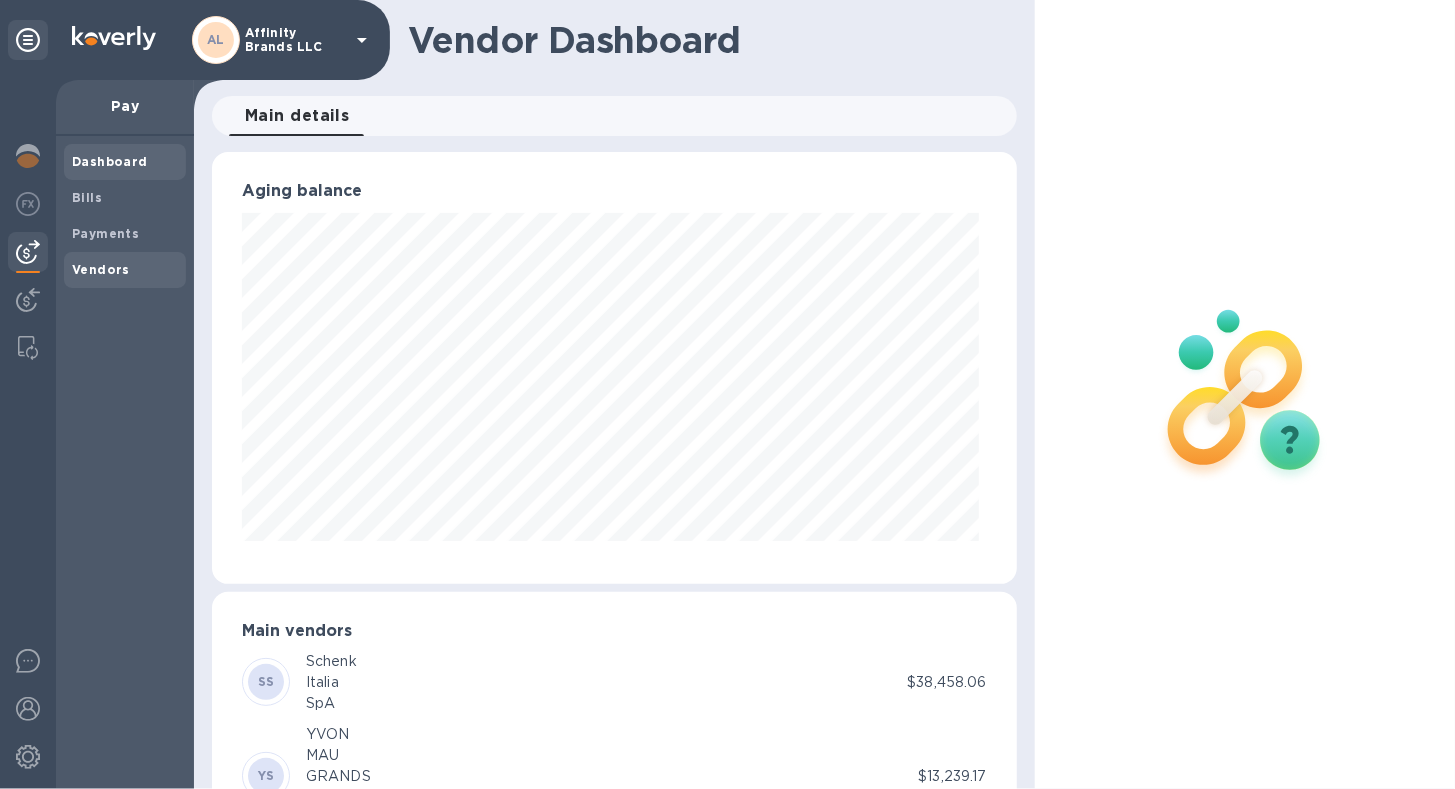 click on "Vendors" at bounding box center [101, 269] 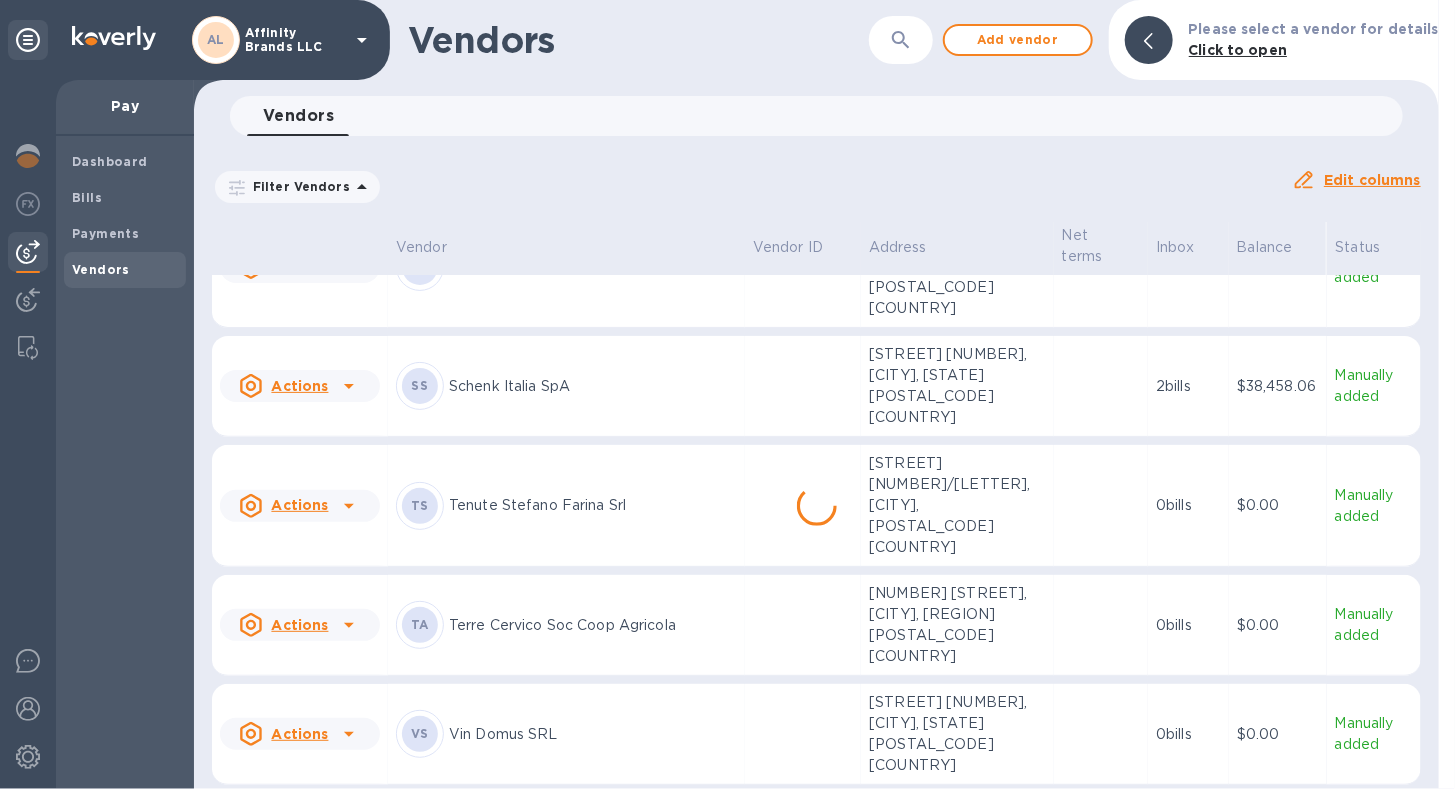 scroll, scrollTop: 3428, scrollLeft: 0, axis: vertical 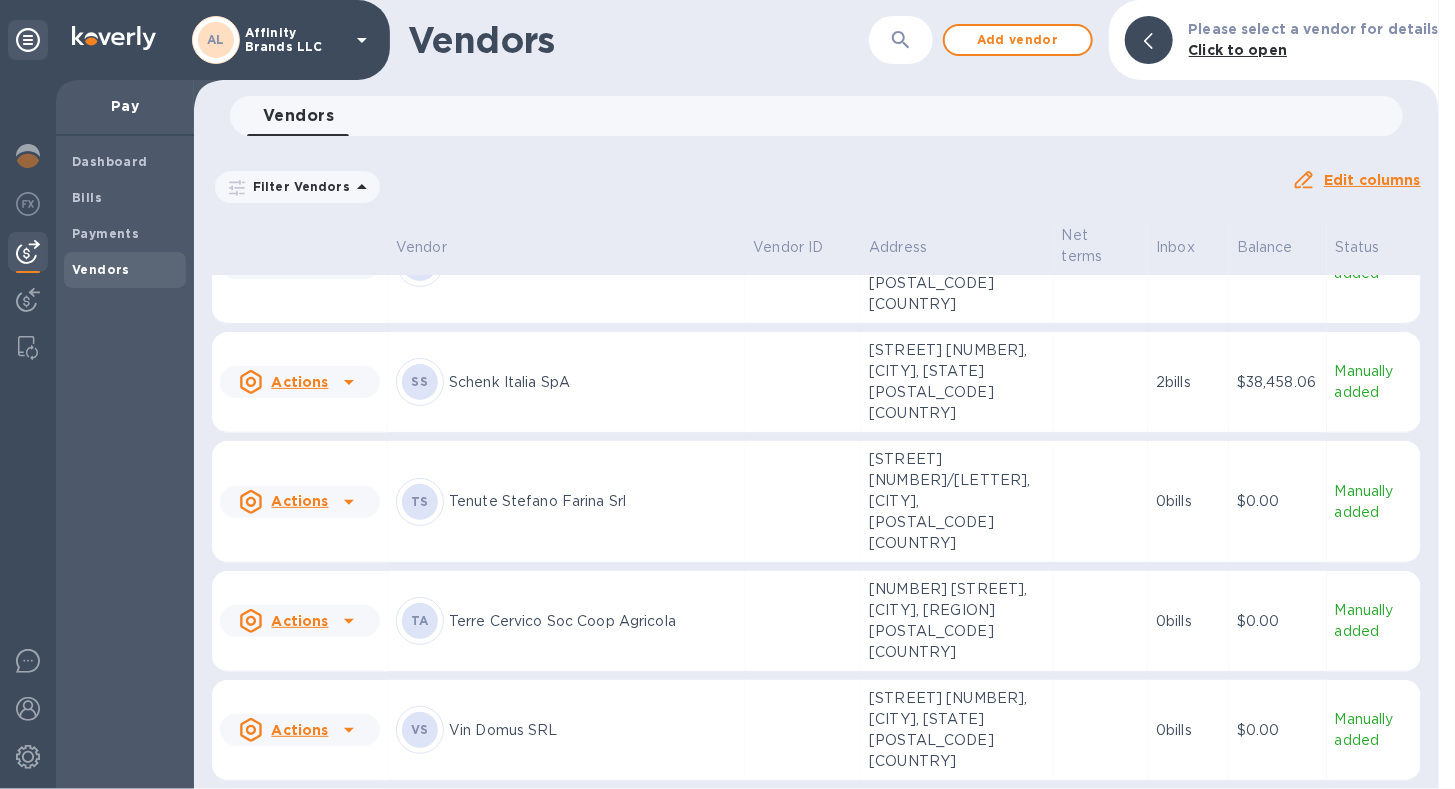click on "[LAST] [LAST] SRL" at bounding box center [593, 1405] 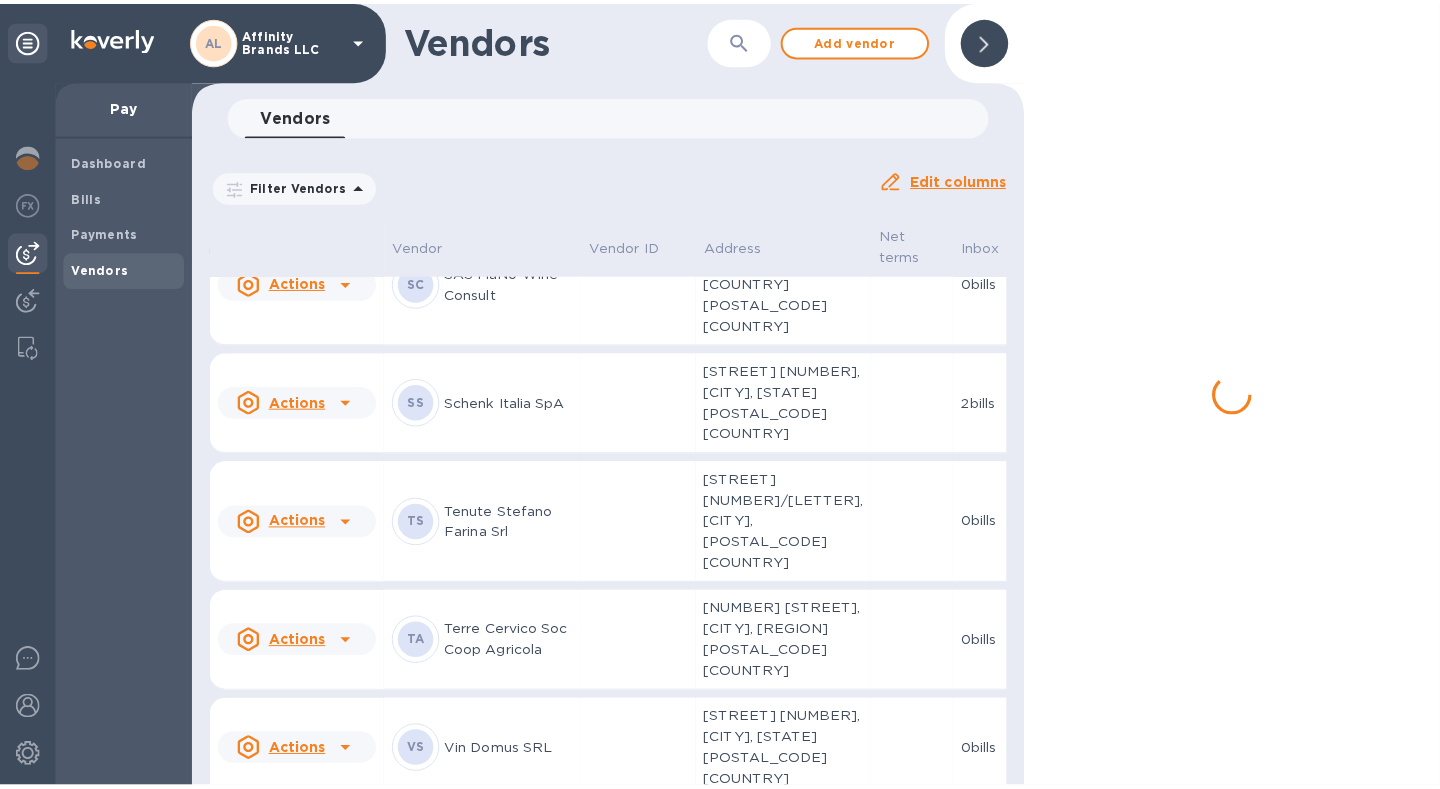 scroll, scrollTop: 3979, scrollLeft: 0, axis: vertical 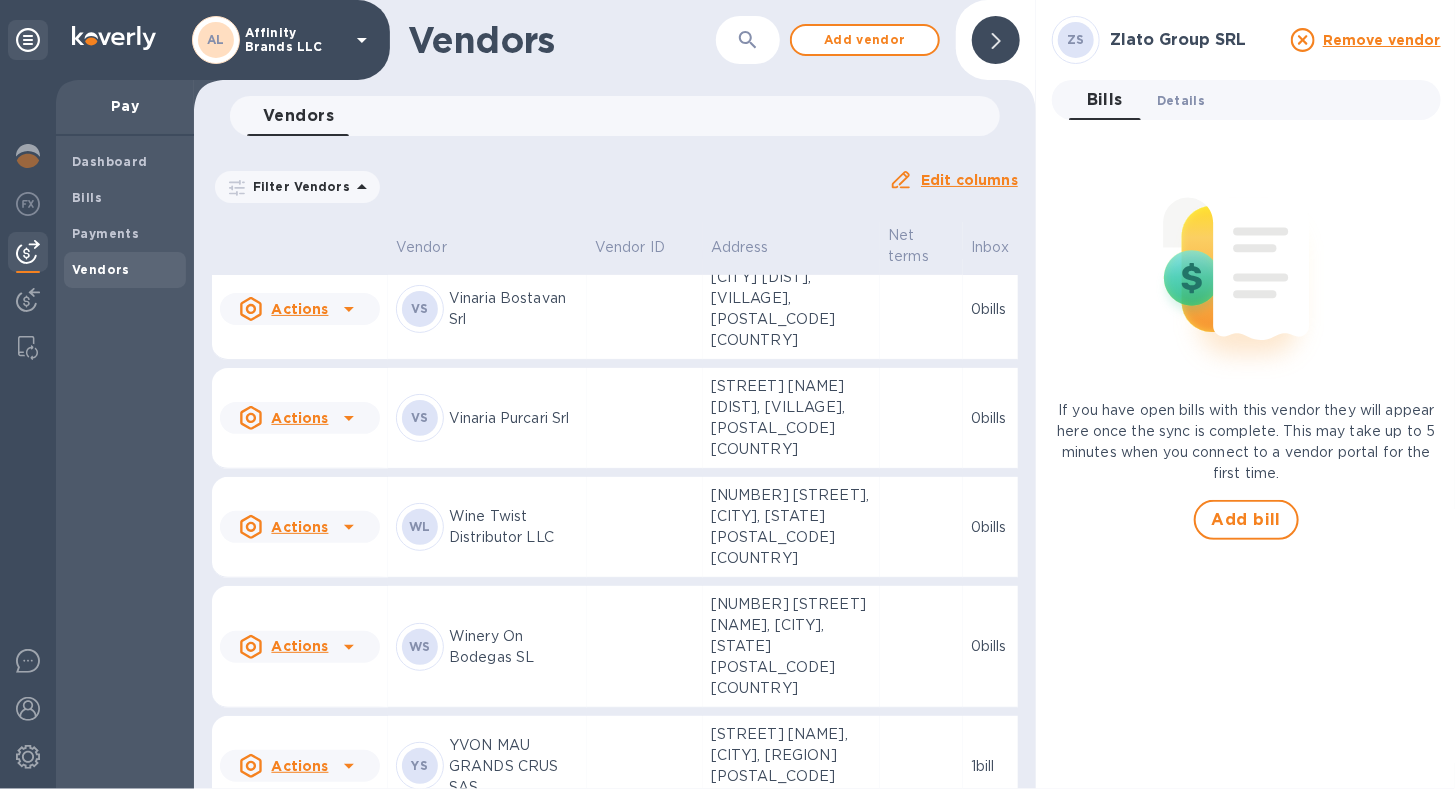 click on "Details 0" at bounding box center (1181, 100) 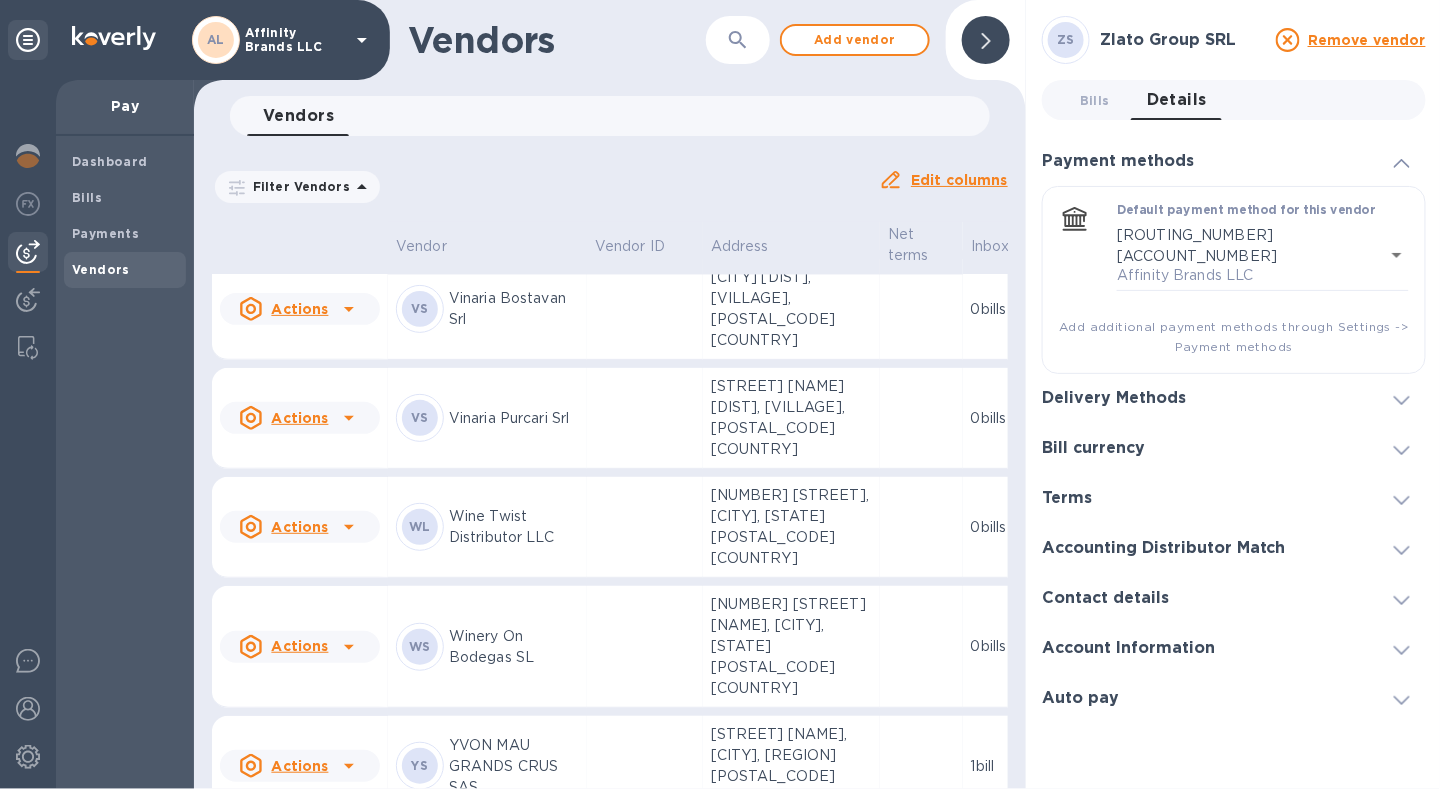 click 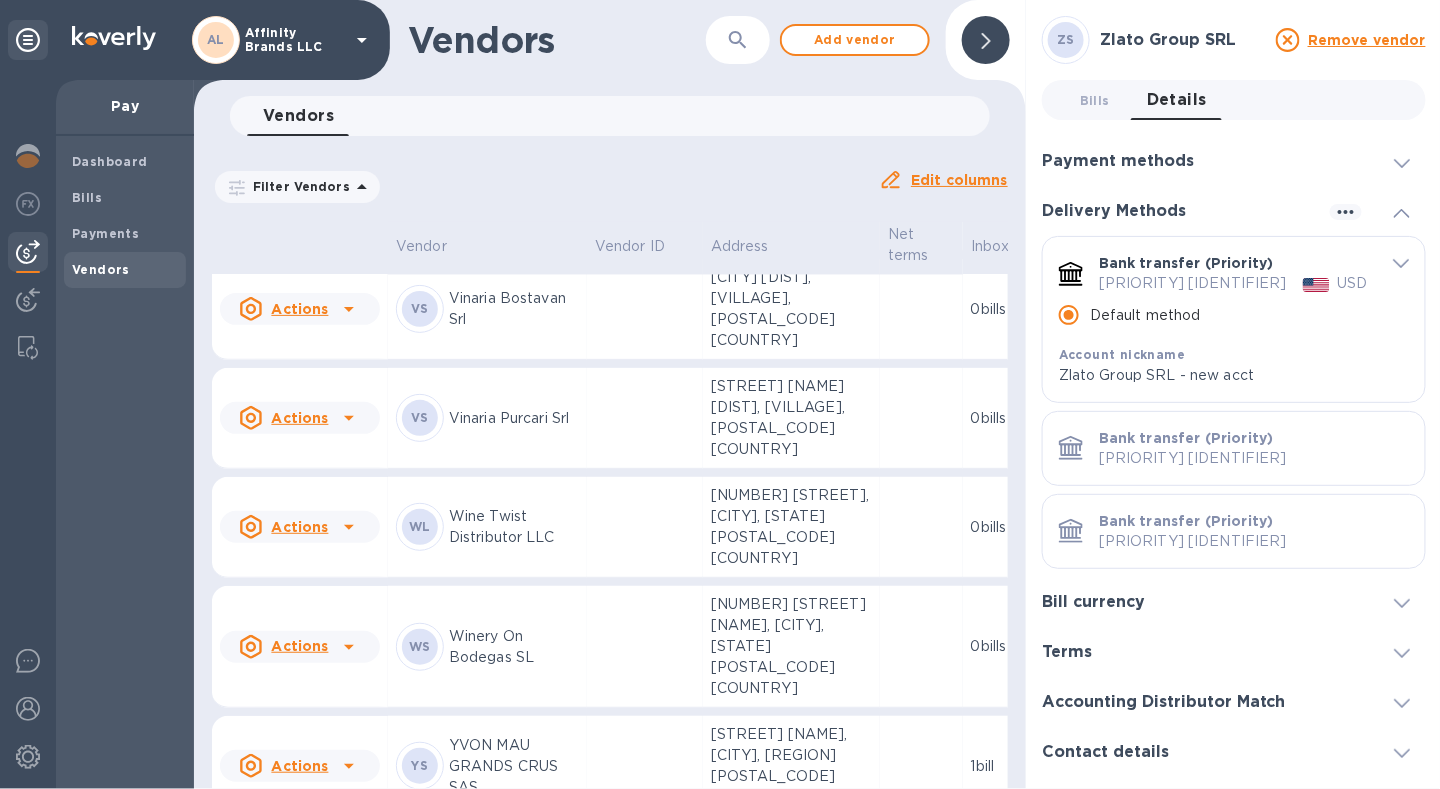 click 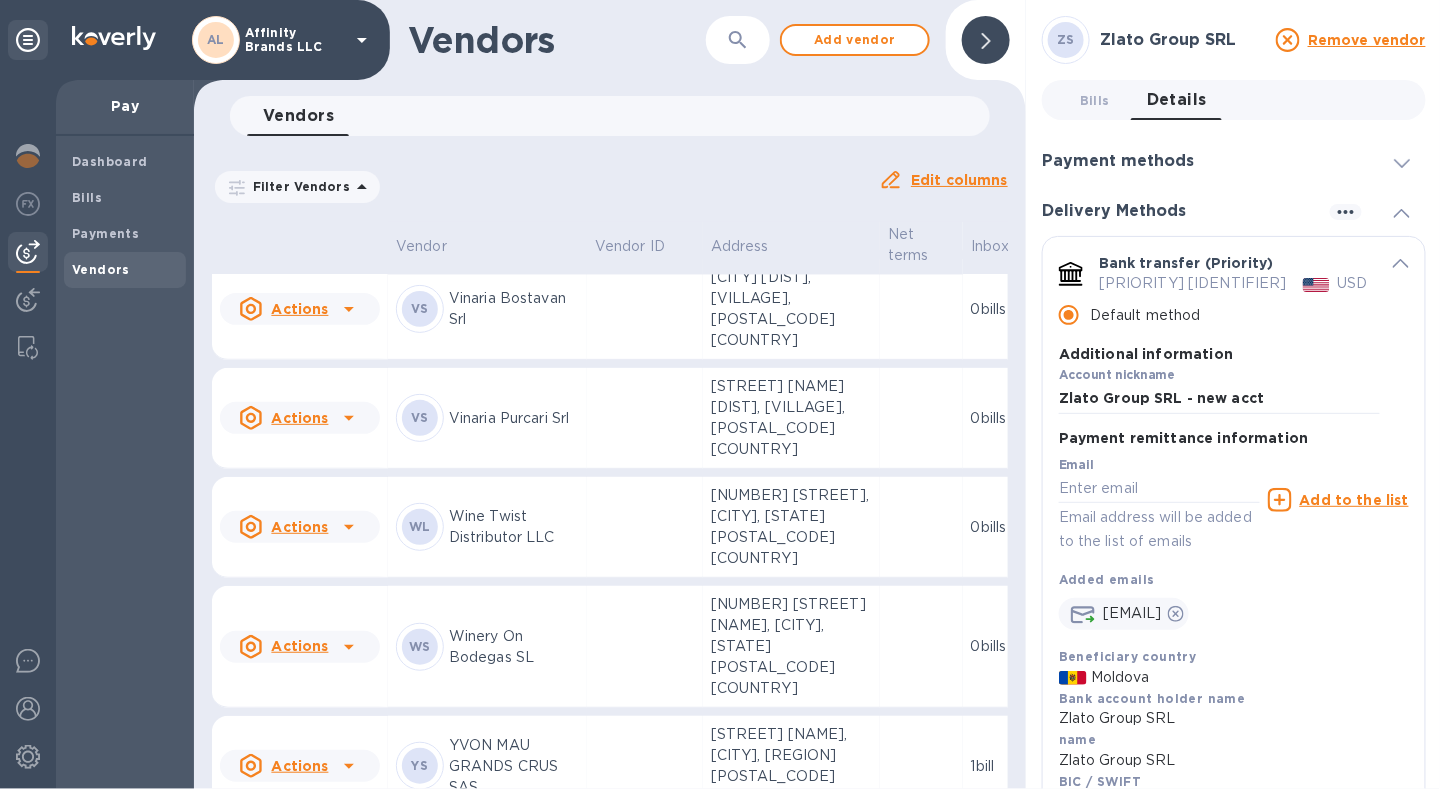 click on "Filter Vendors Auto pay:  All" at bounding box center (537, 187) 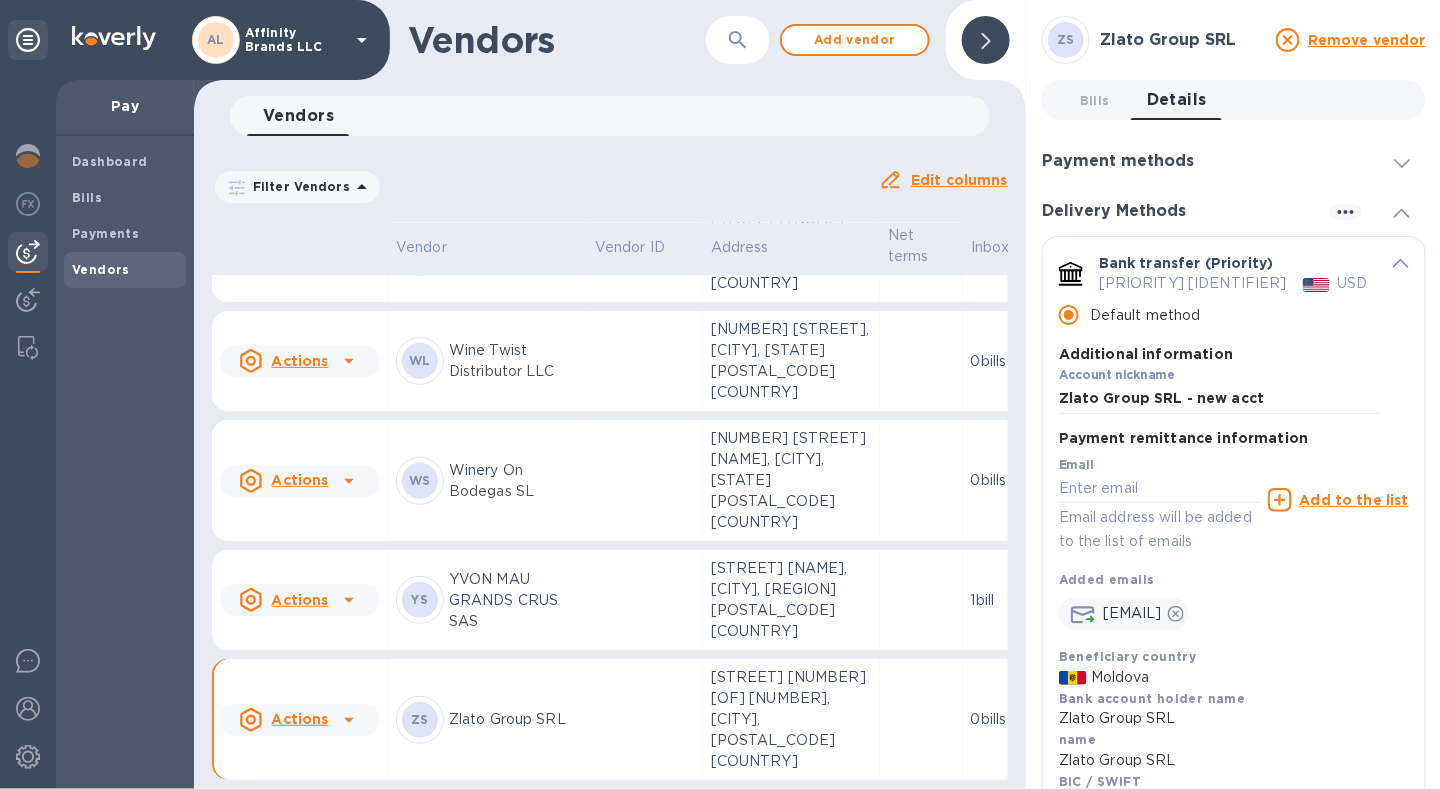 scroll, scrollTop: 4234, scrollLeft: 0, axis: vertical 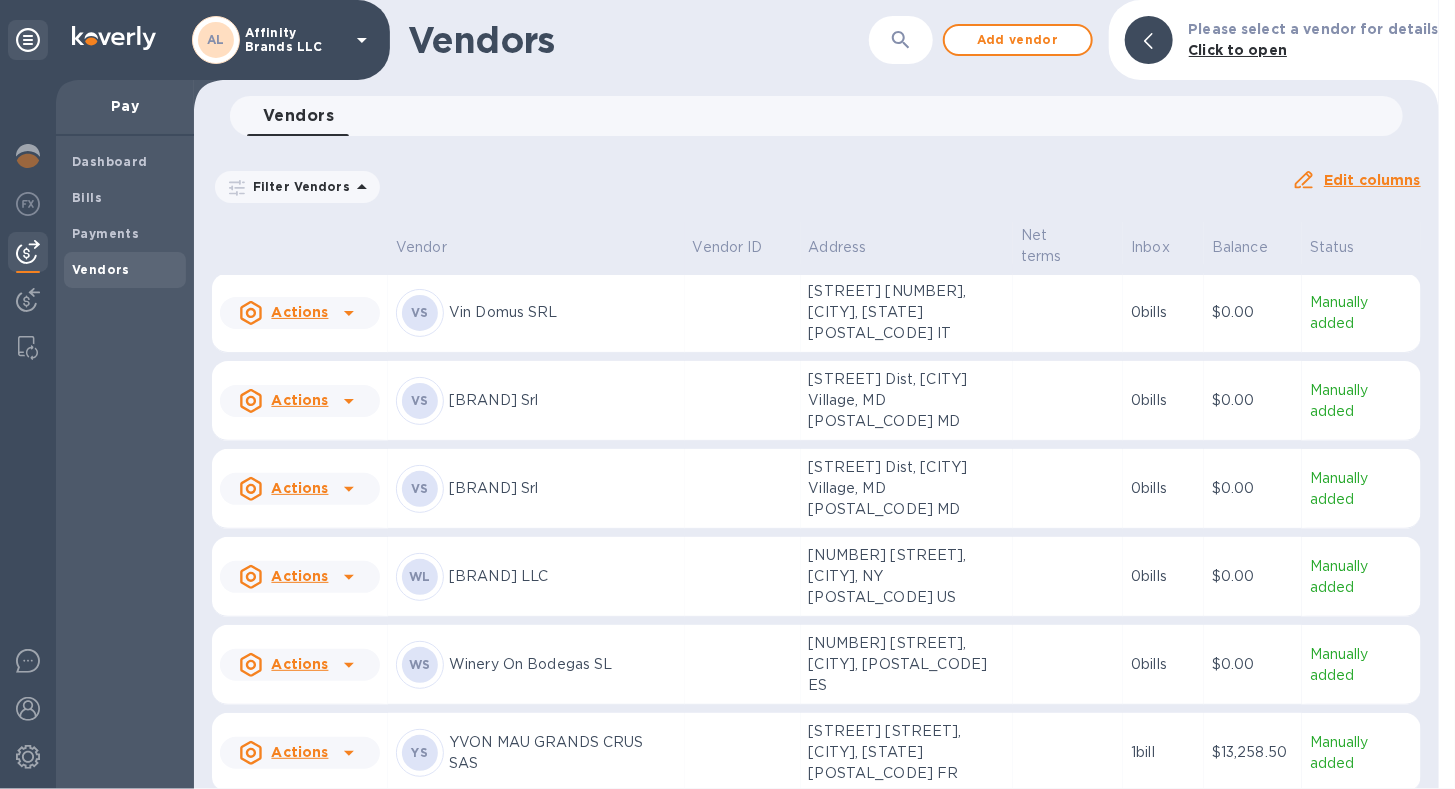 click on "[LAST] [LAST] SRL" at bounding box center (563, 840) 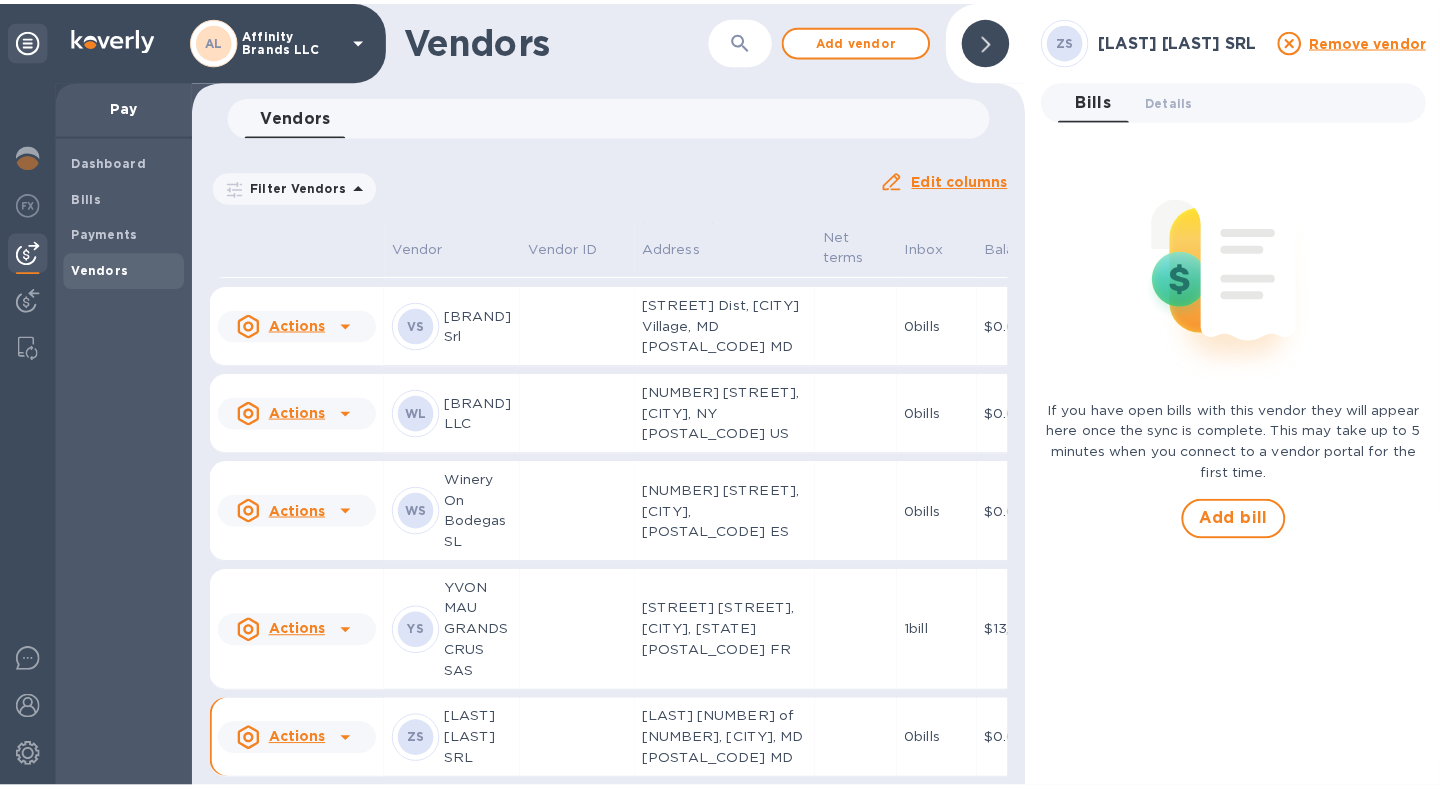 scroll, scrollTop: 4034, scrollLeft: 0, axis: vertical 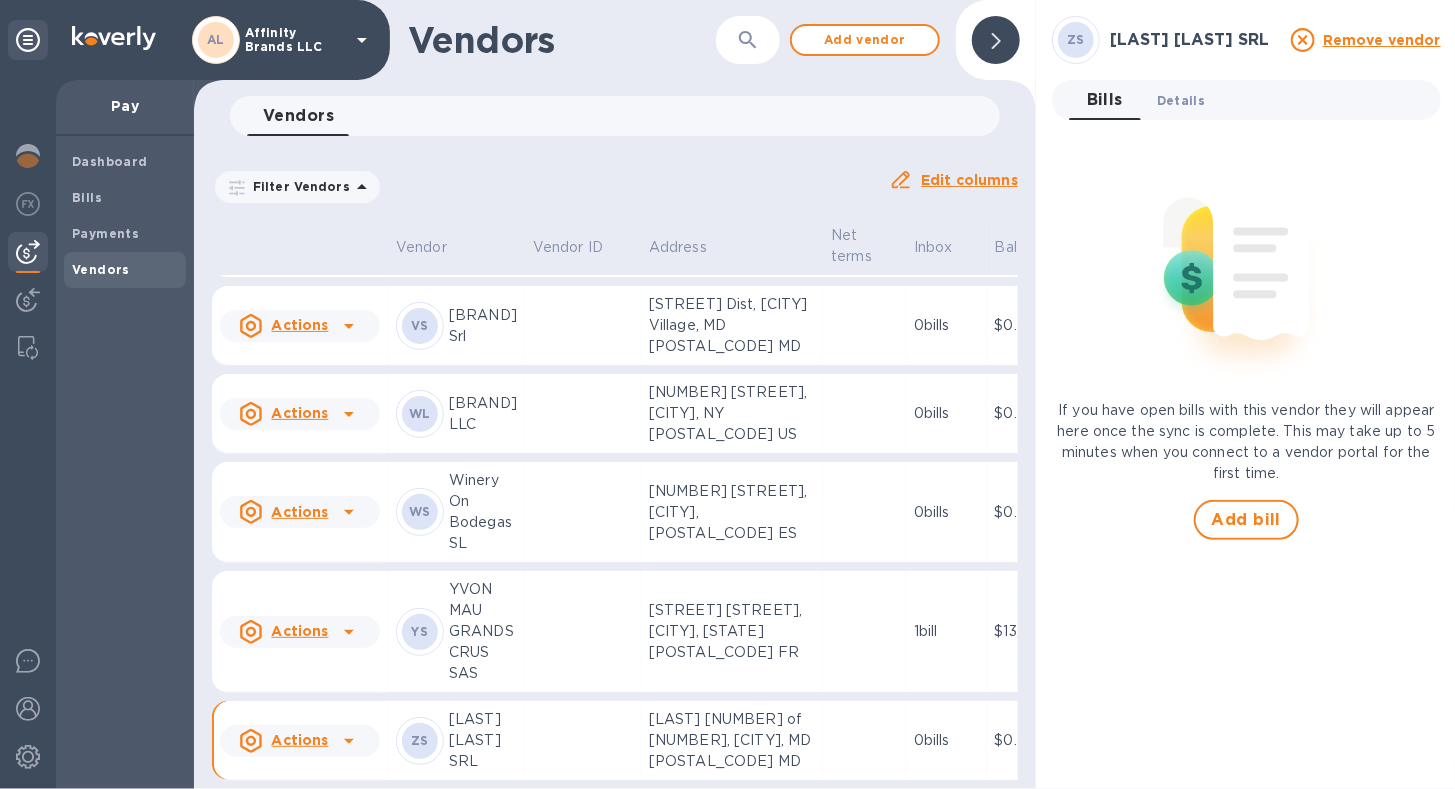 click on "Details 0" at bounding box center (1181, 100) 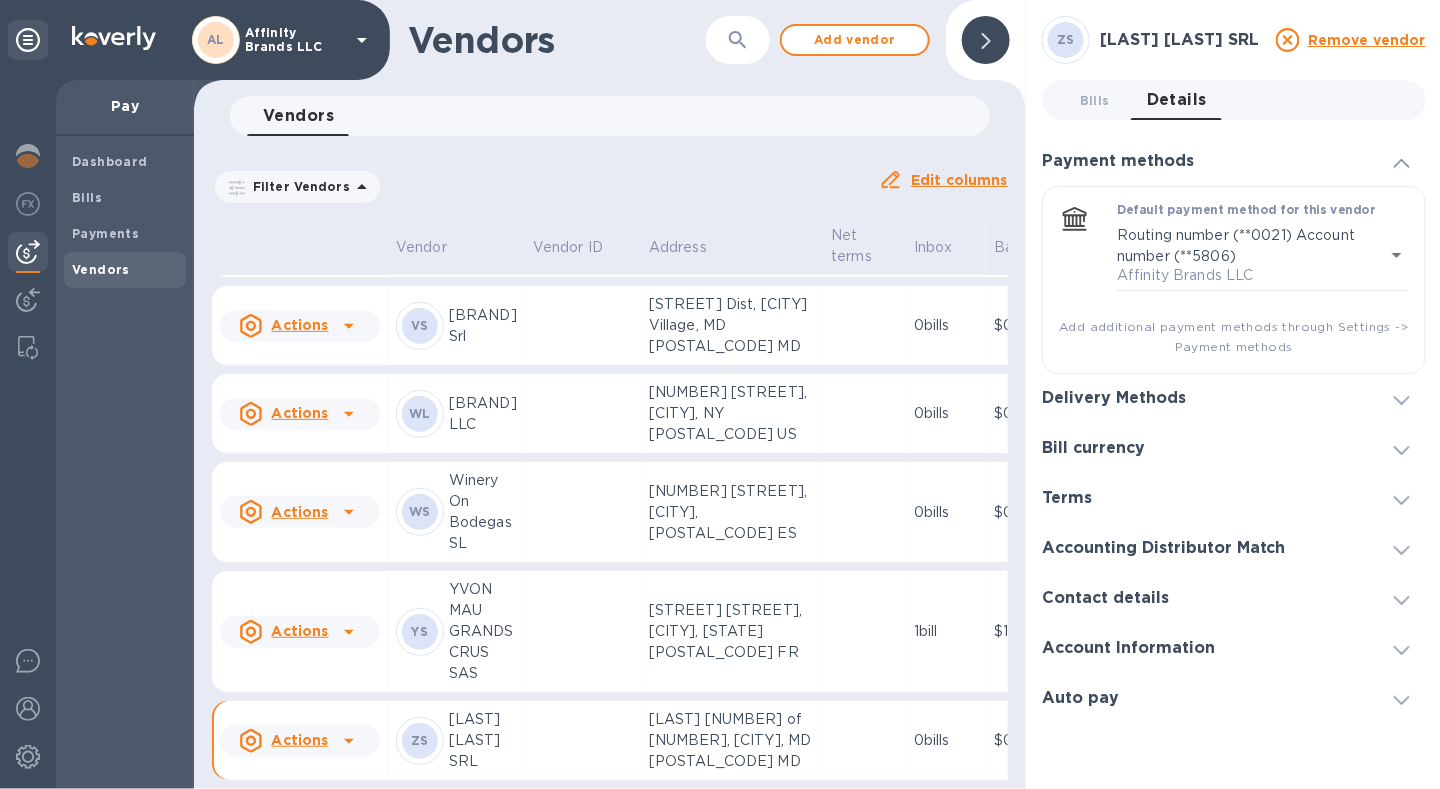 click 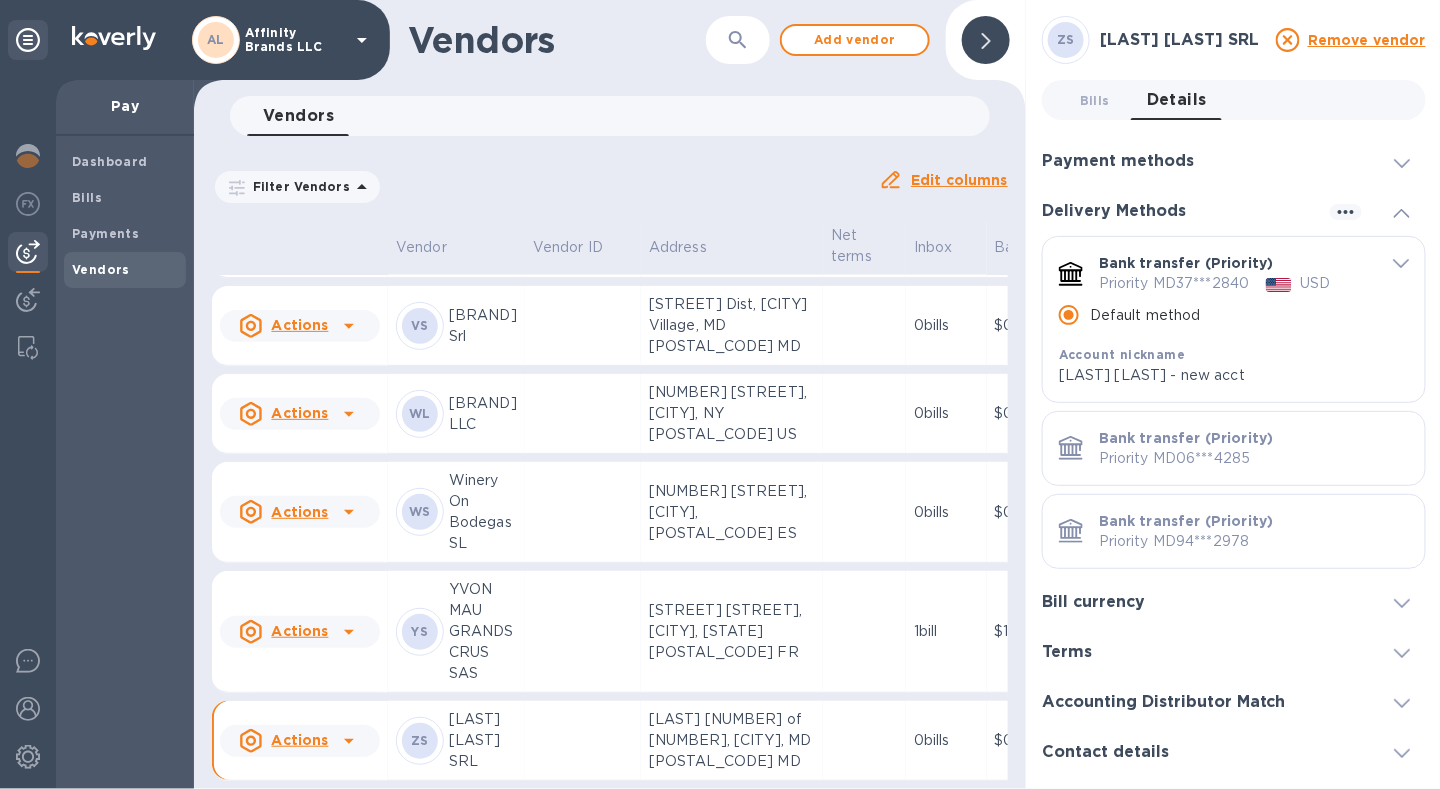 scroll, scrollTop: 85, scrollLeft: 0, axis: vertical 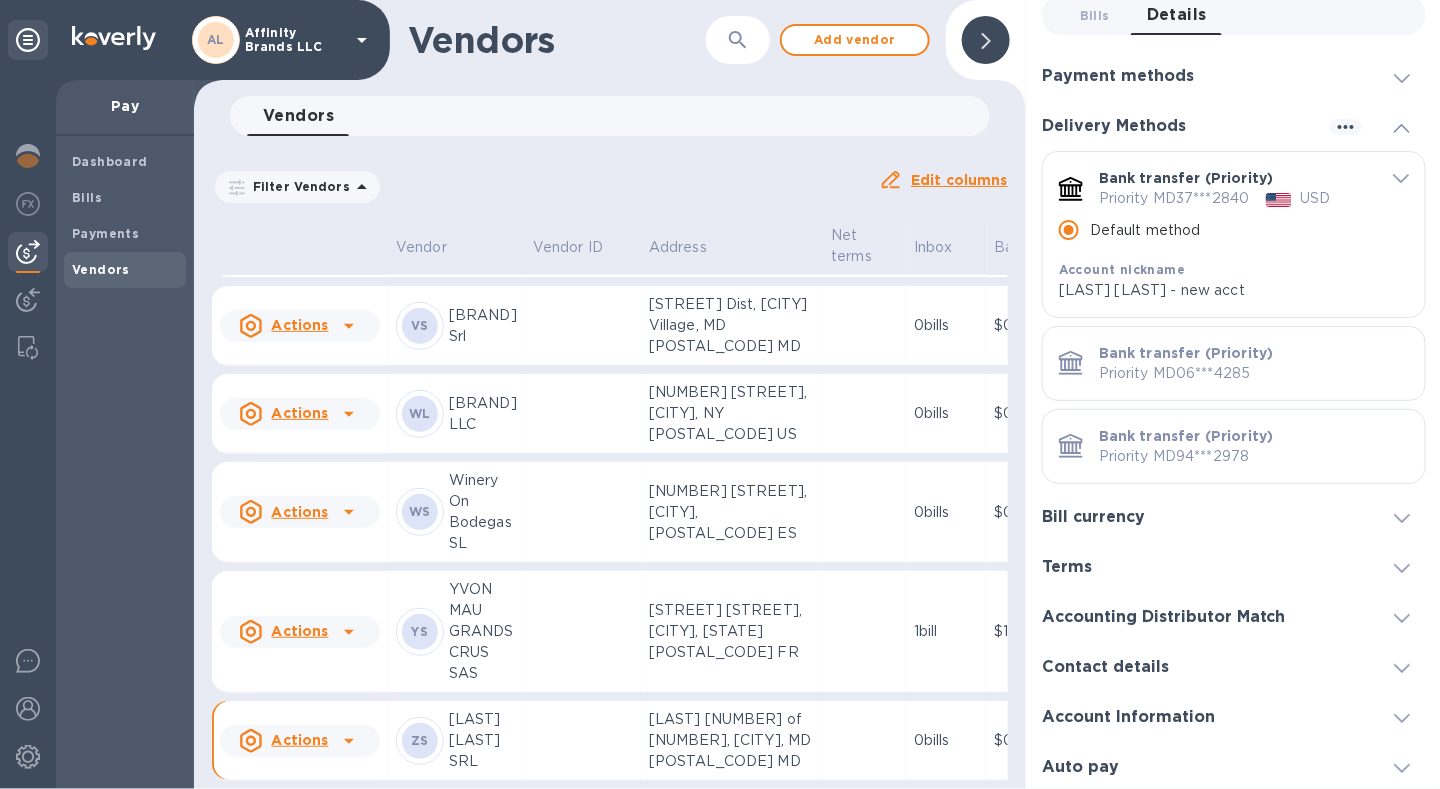 click 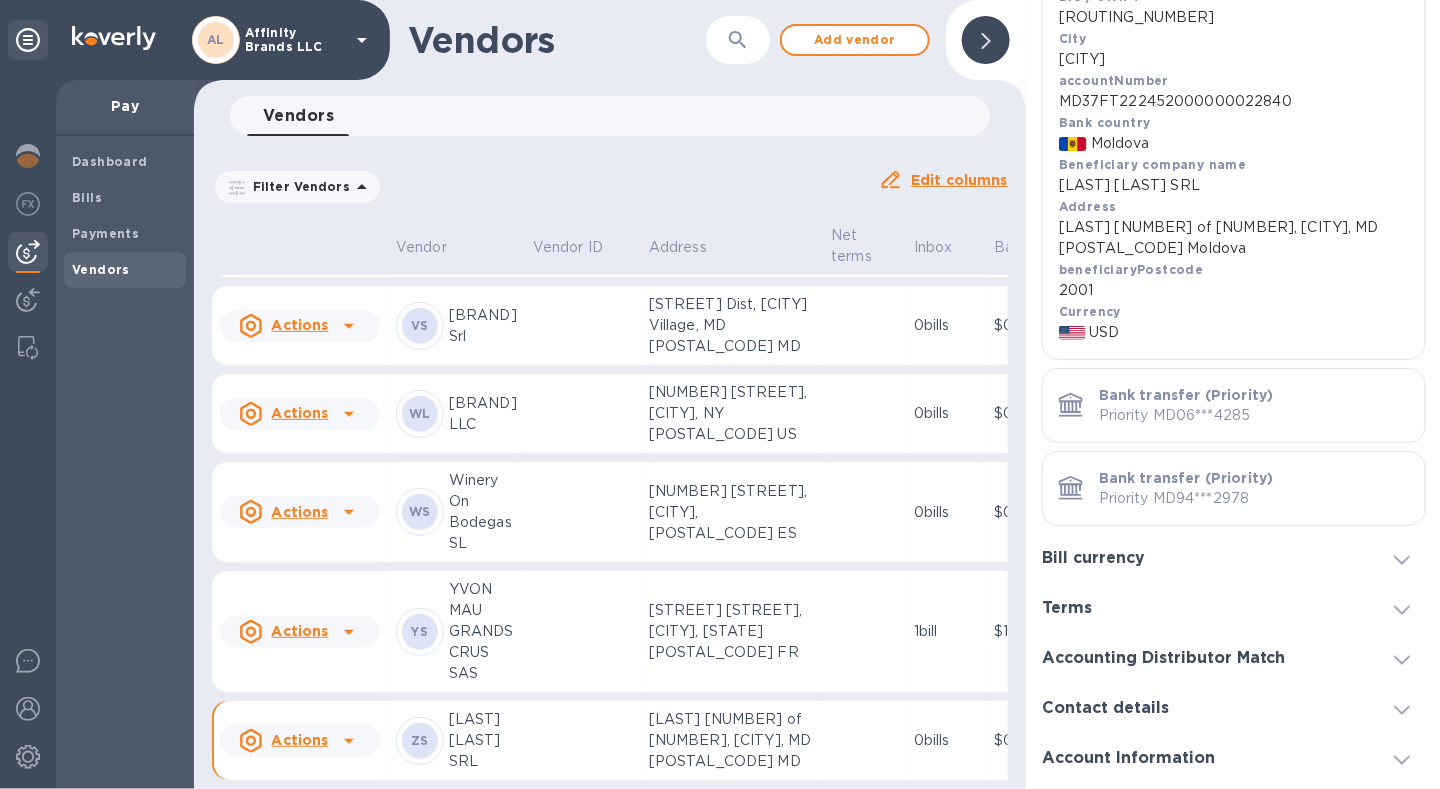 scroll, scrollTop: 835, scrollLeft: 0, axis: vertical 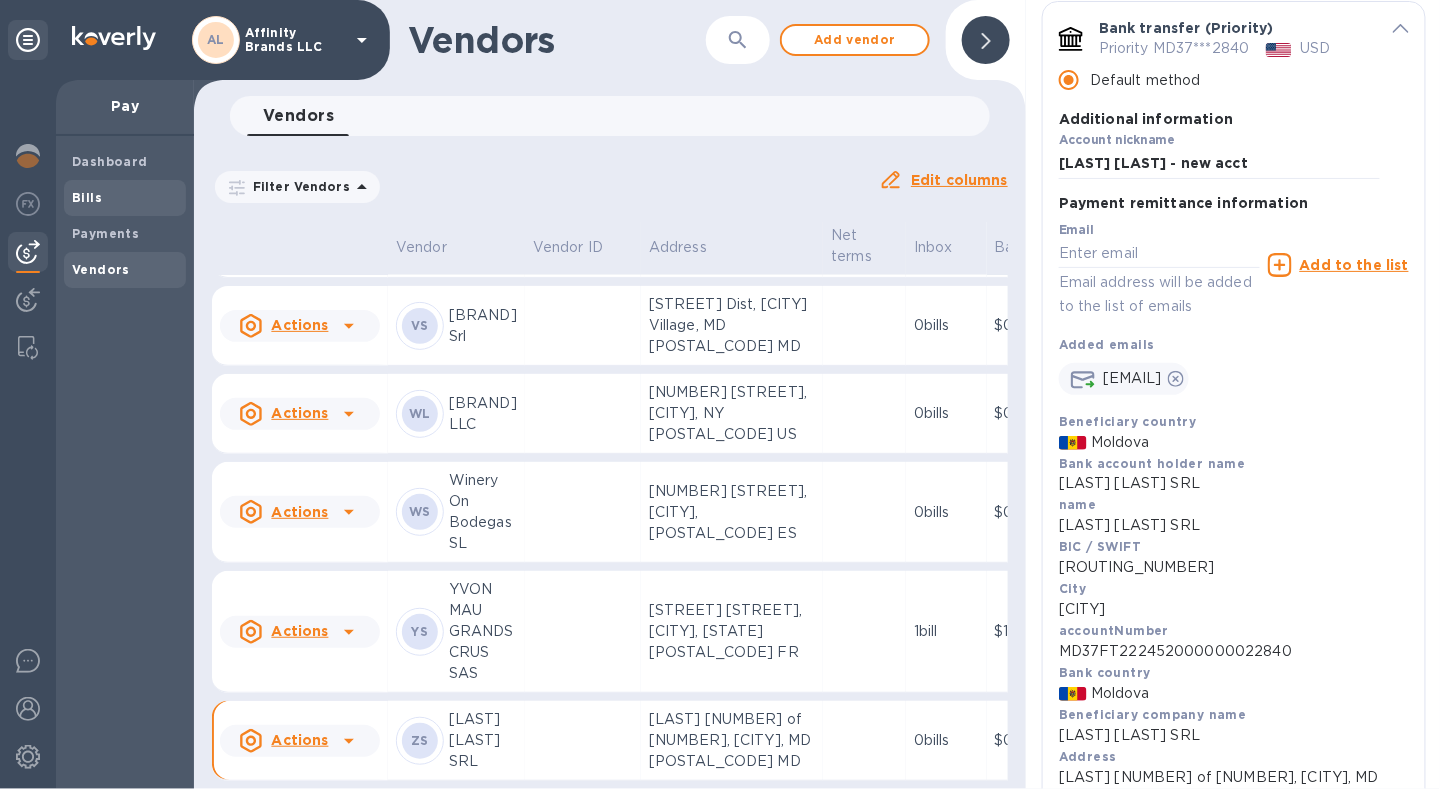 click on "Bills" at bounding box center (87, 197) 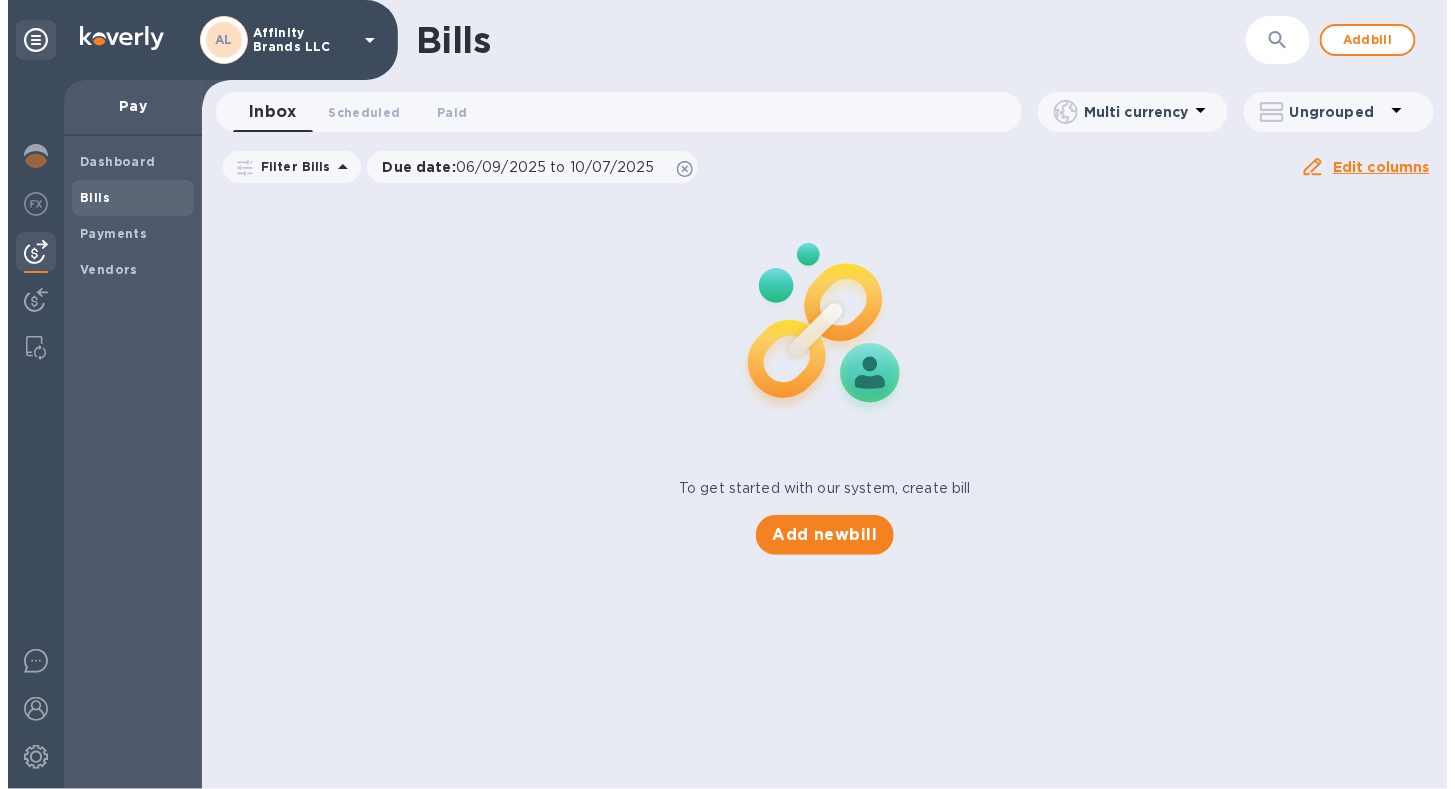 scroll, scrollTop: 0, scrollLeft: 0, axis: both 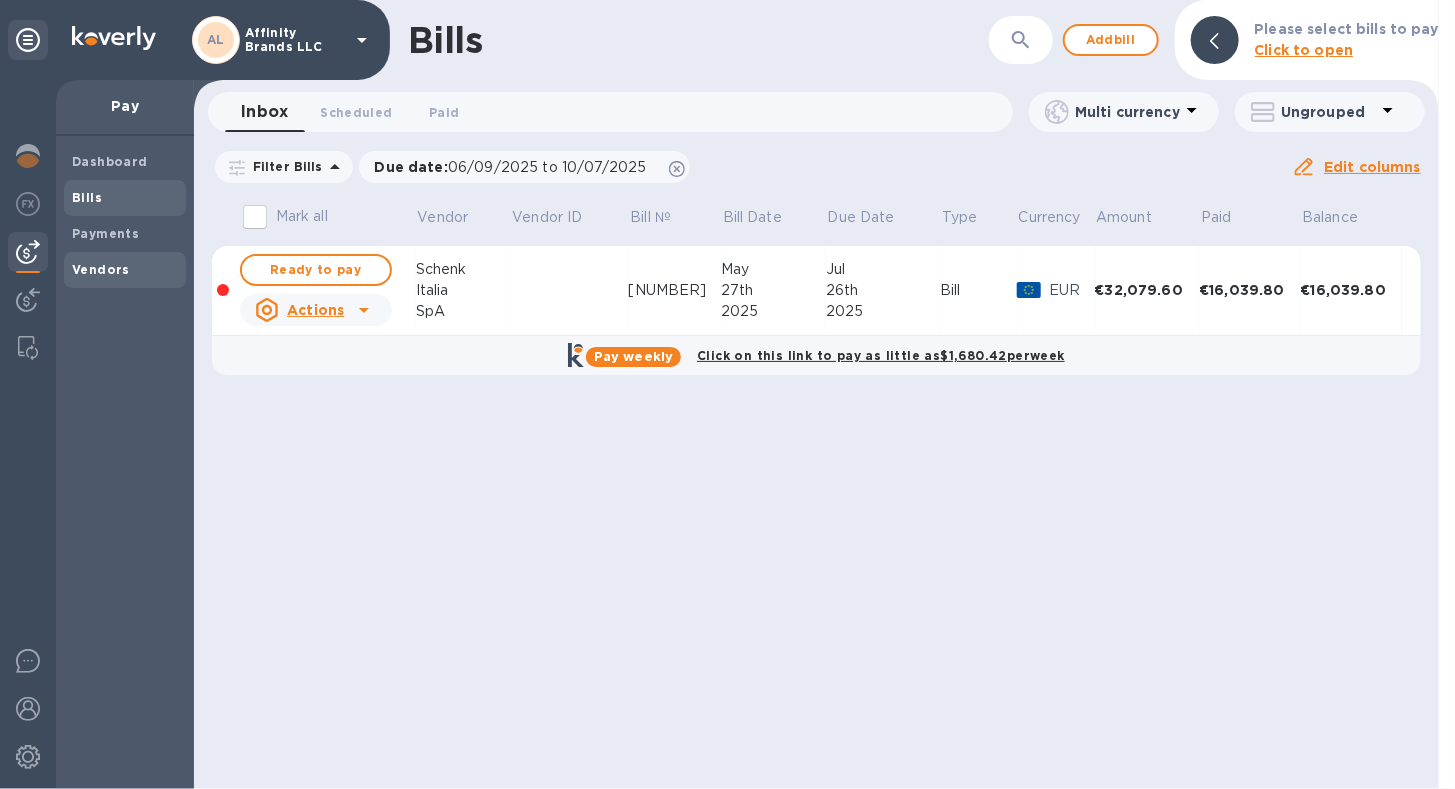 click on "Vendors" at bounding box center (101, 270) 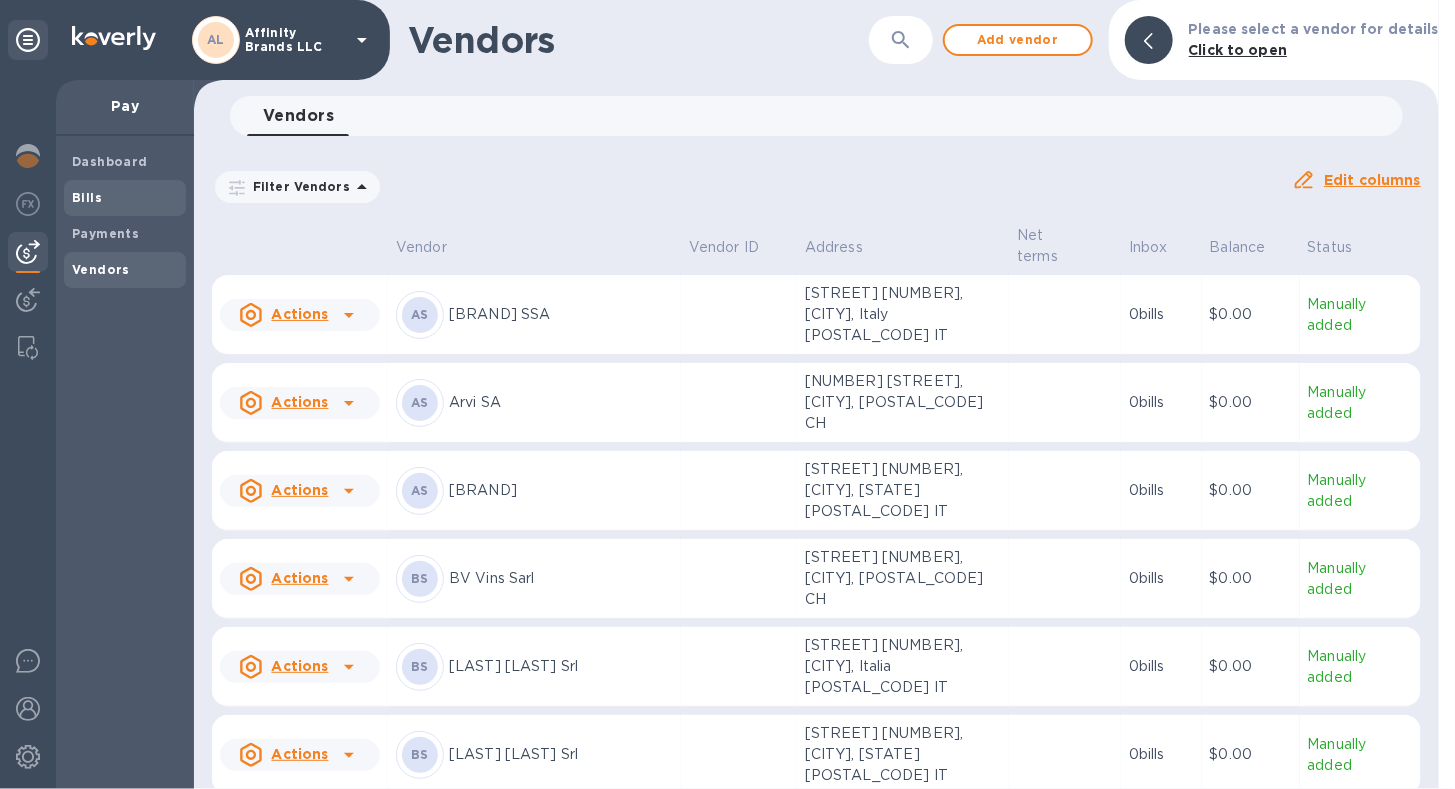 click on "Bills" at bounding box center (87, 198) 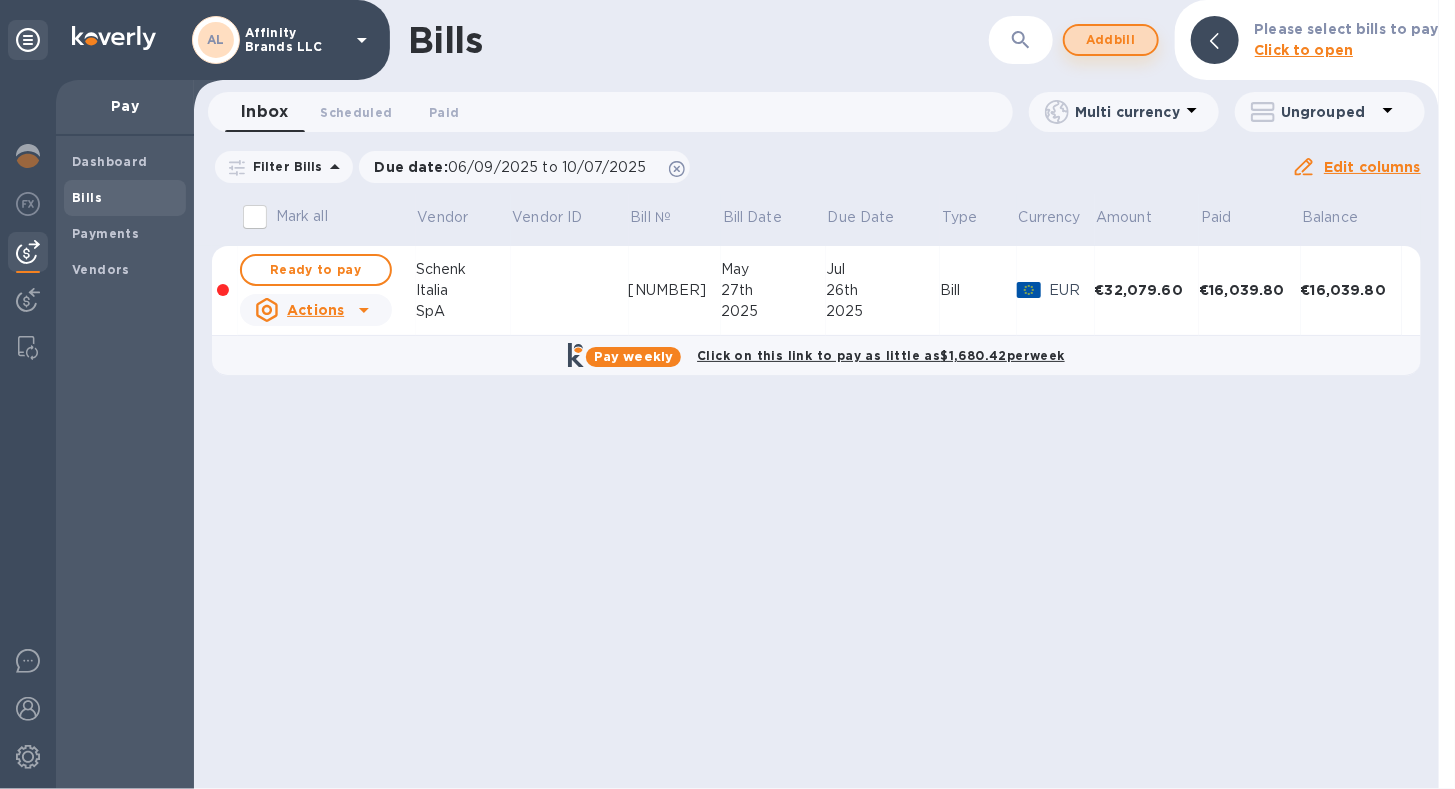 click on "Add   bill" at bounding box center [1111, 40] 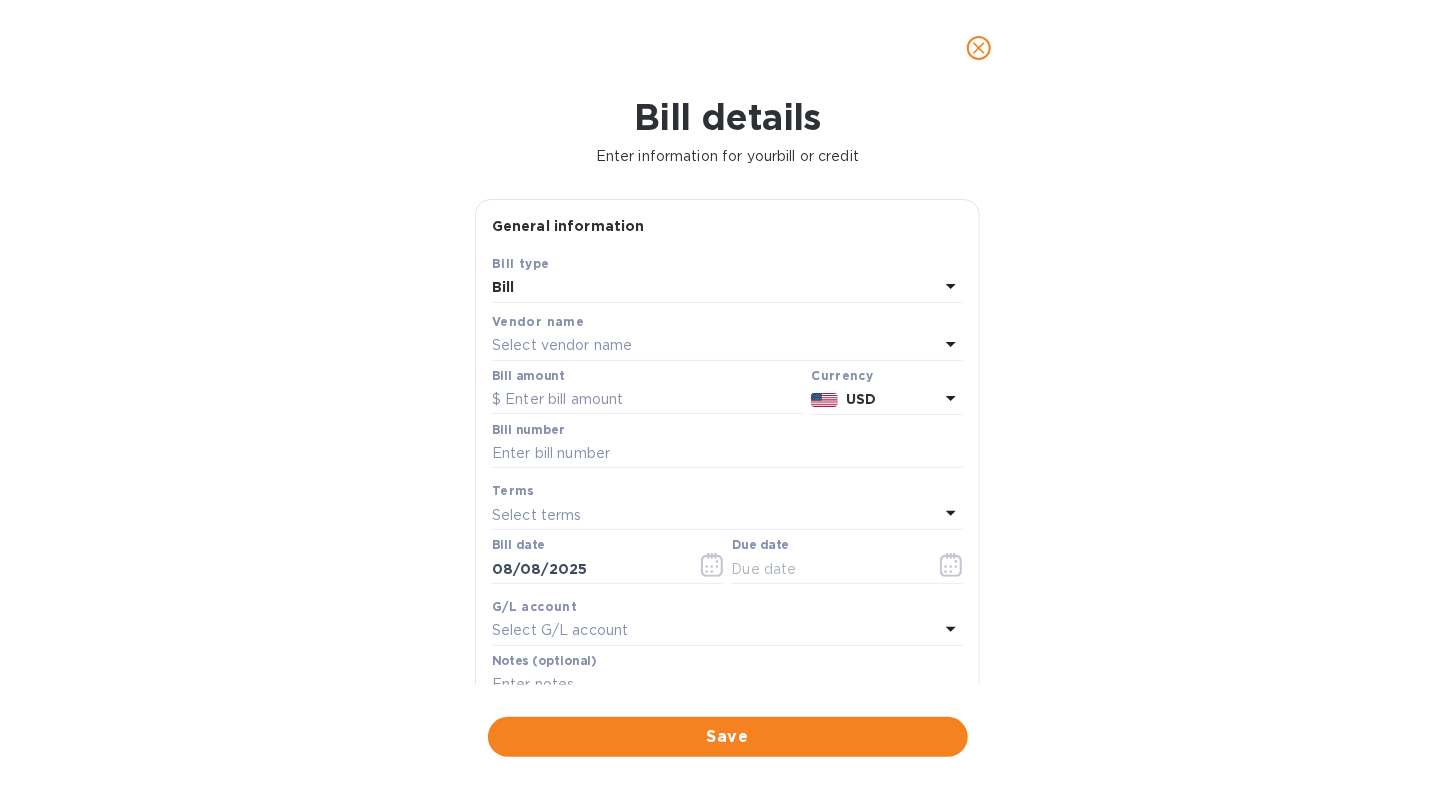 click 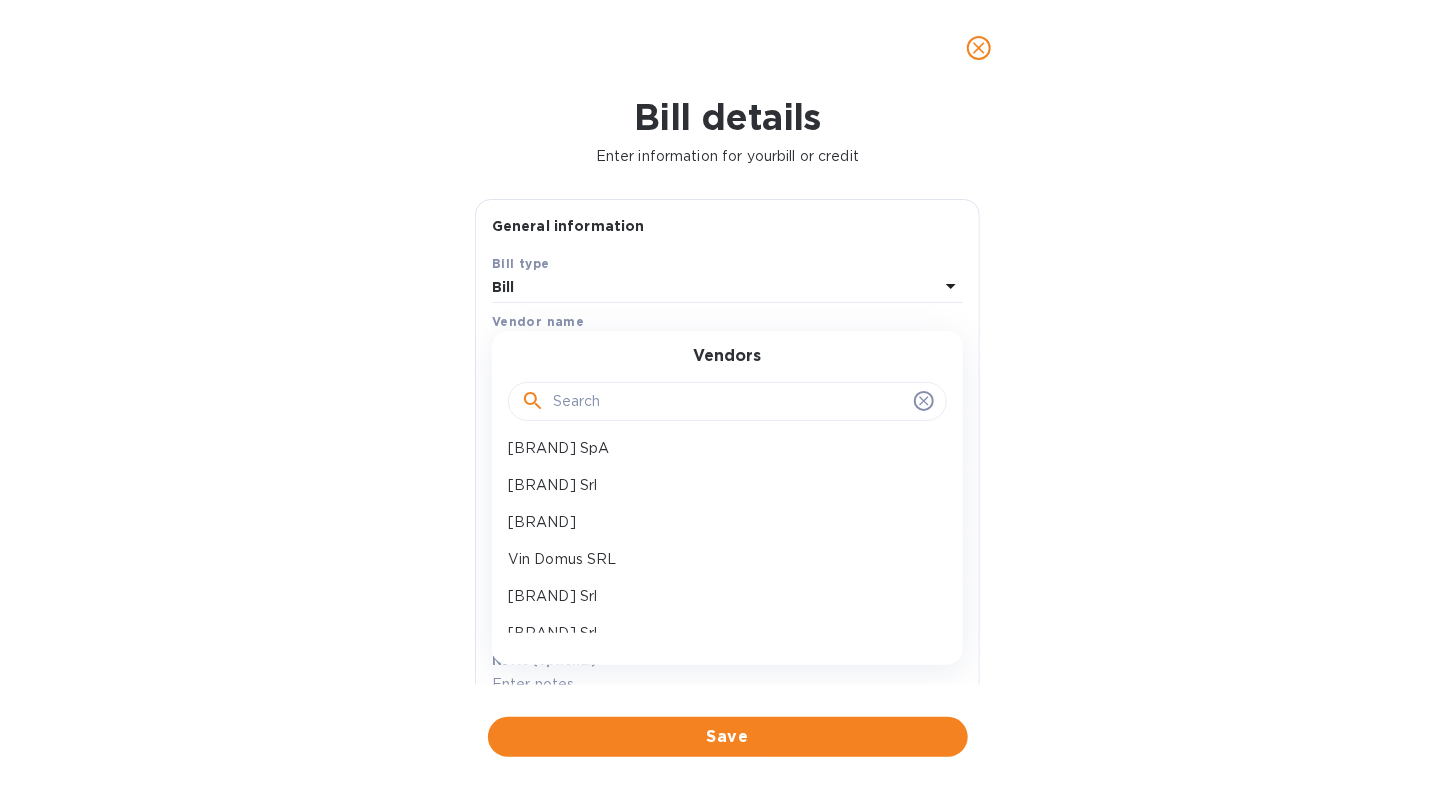scroll, scrollTop: 1250, scrollLeft: 0, axis: vertical 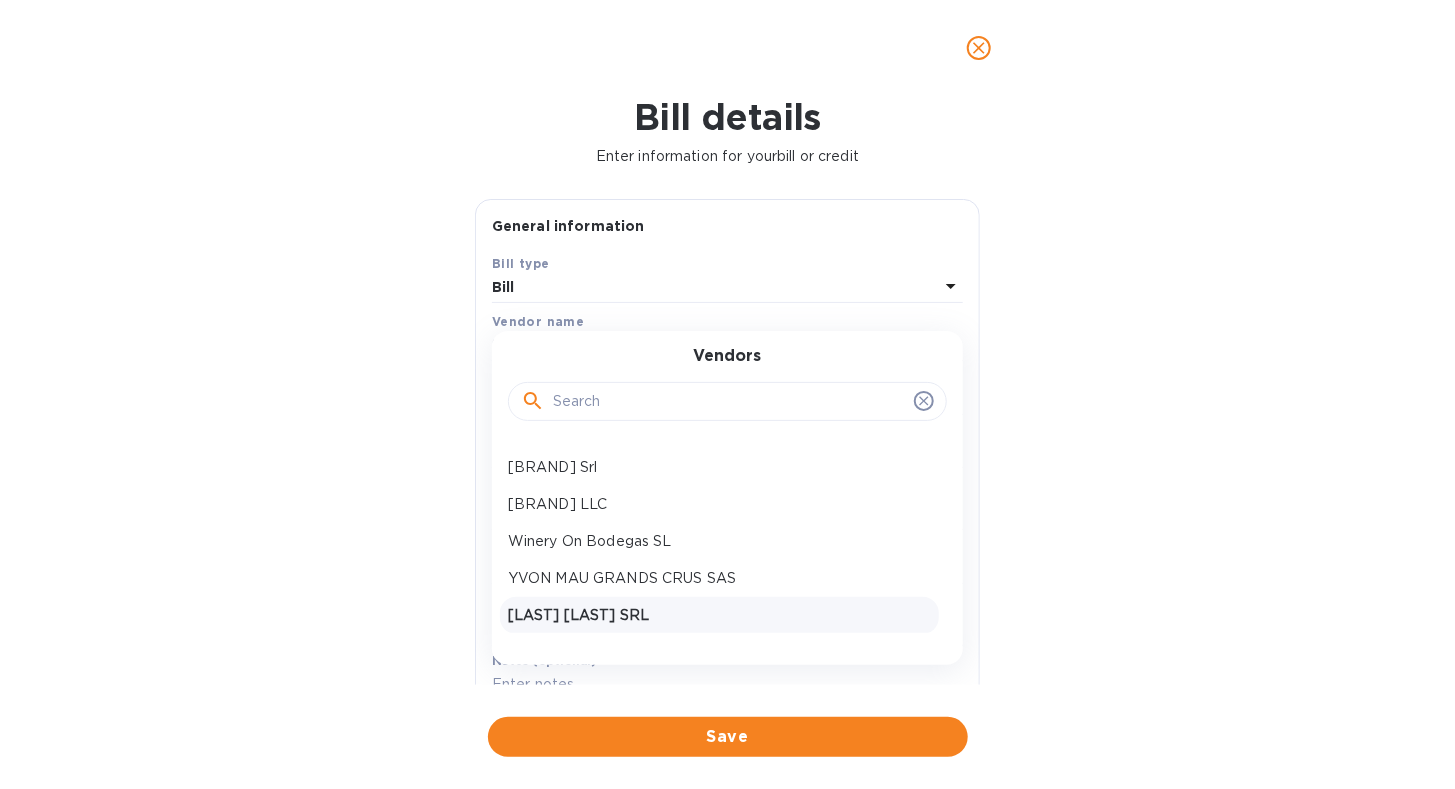 click on "[LAST] [LAST] SRL" at bounding box center [719, 615] 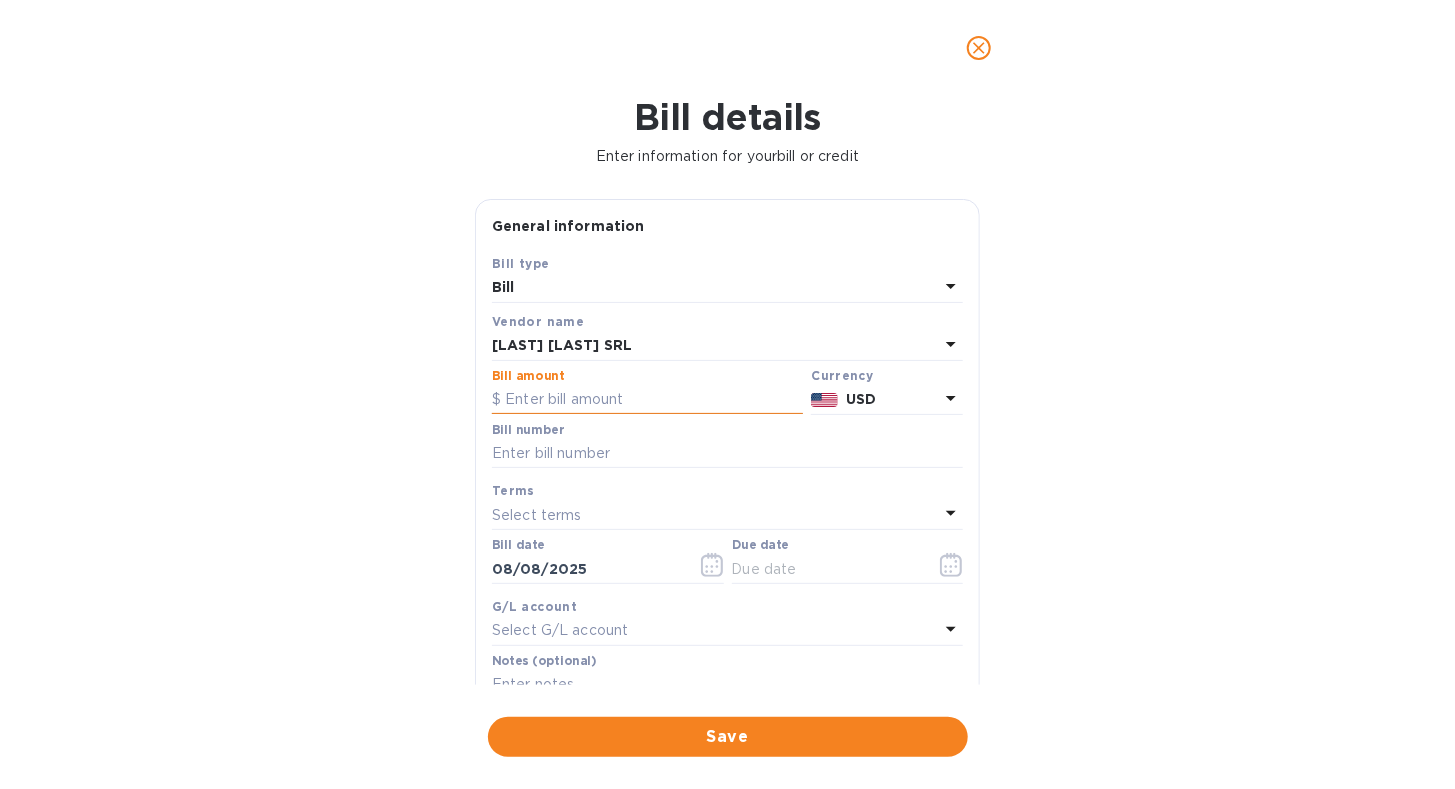 click at bounding box center (647, 400) 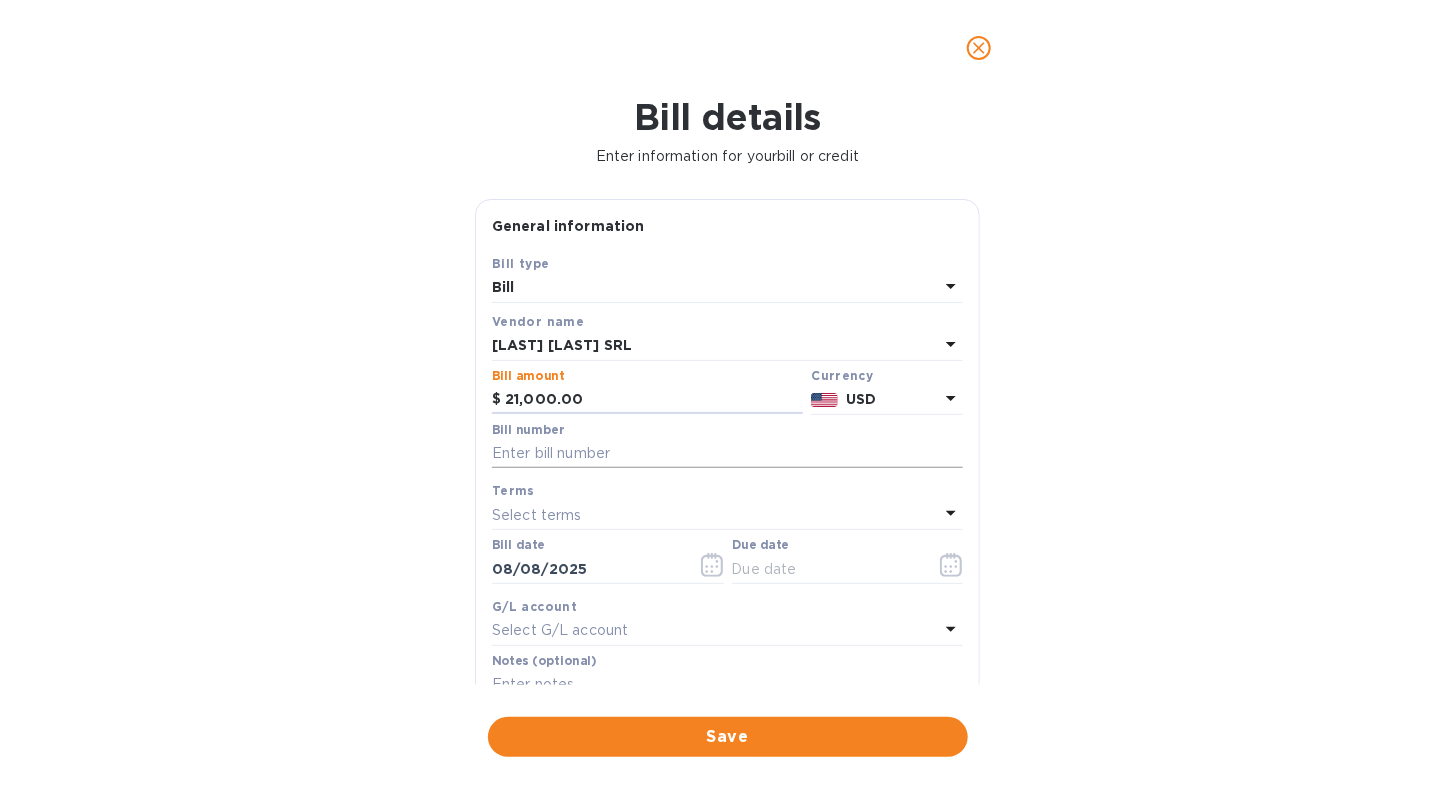 type on "21,000.00" 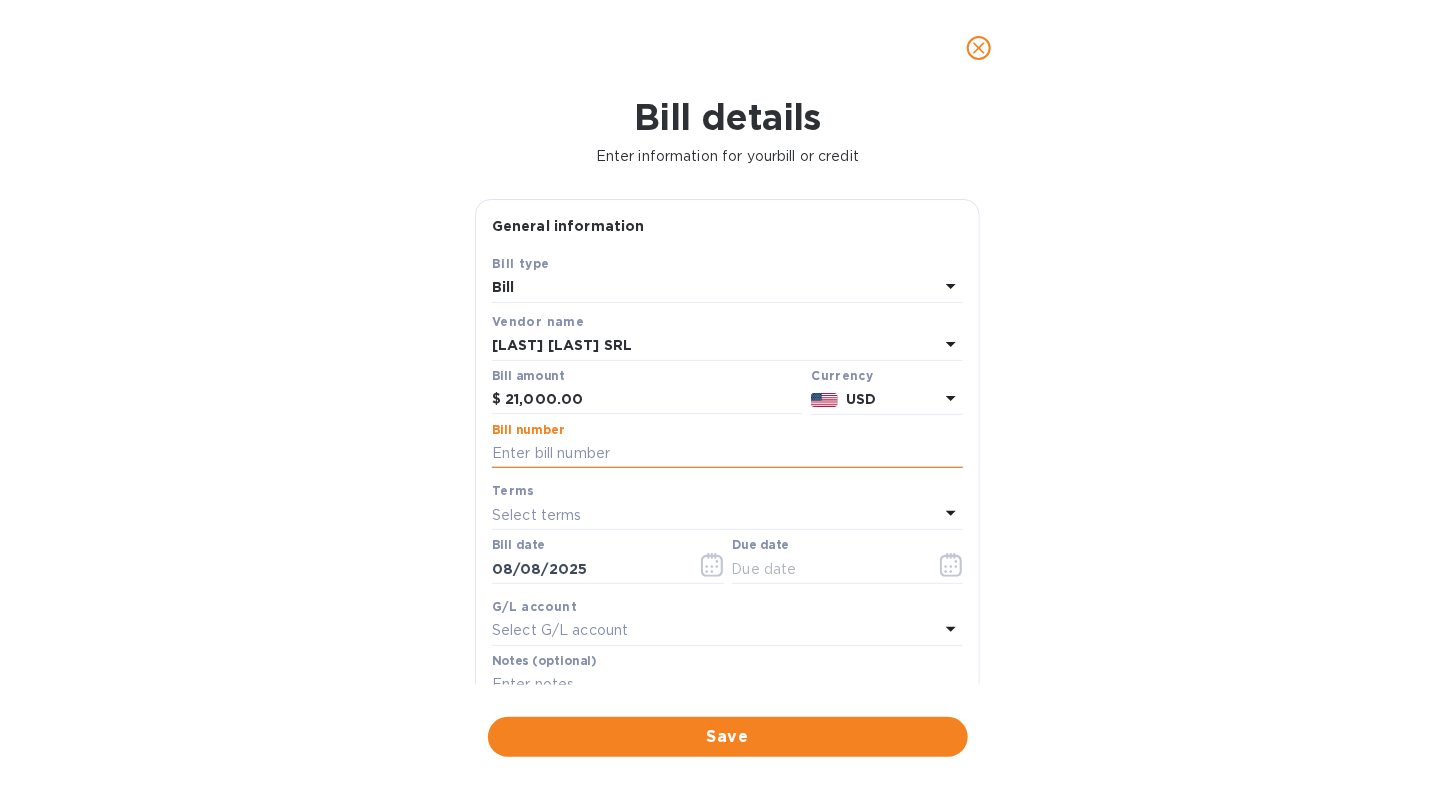 click at bounding box center (727, 454) 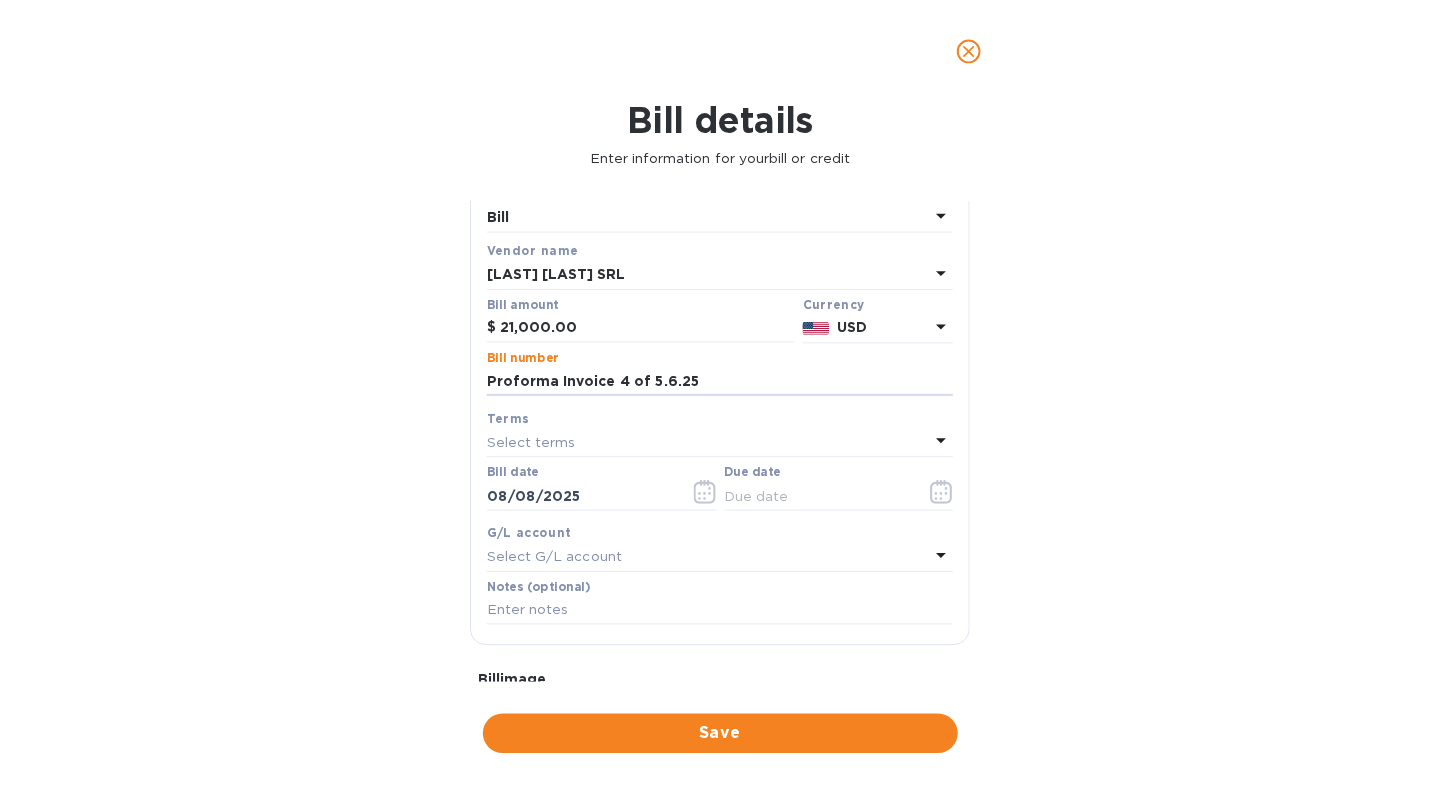 scroll, scrollTop: 100, scrollLeft: 0, axis: vertical 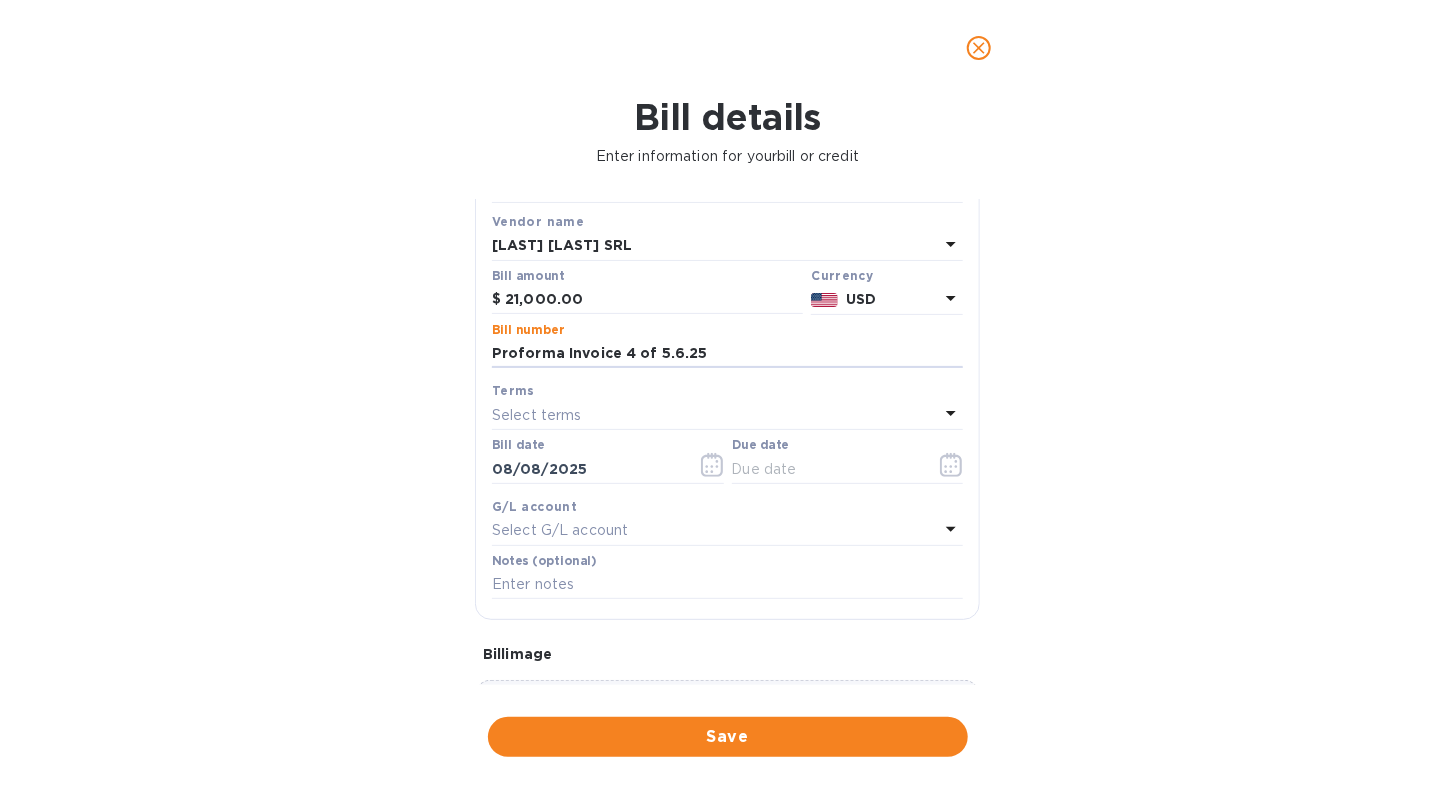 type on "Proforma Invoice 4 of 5.6.25" 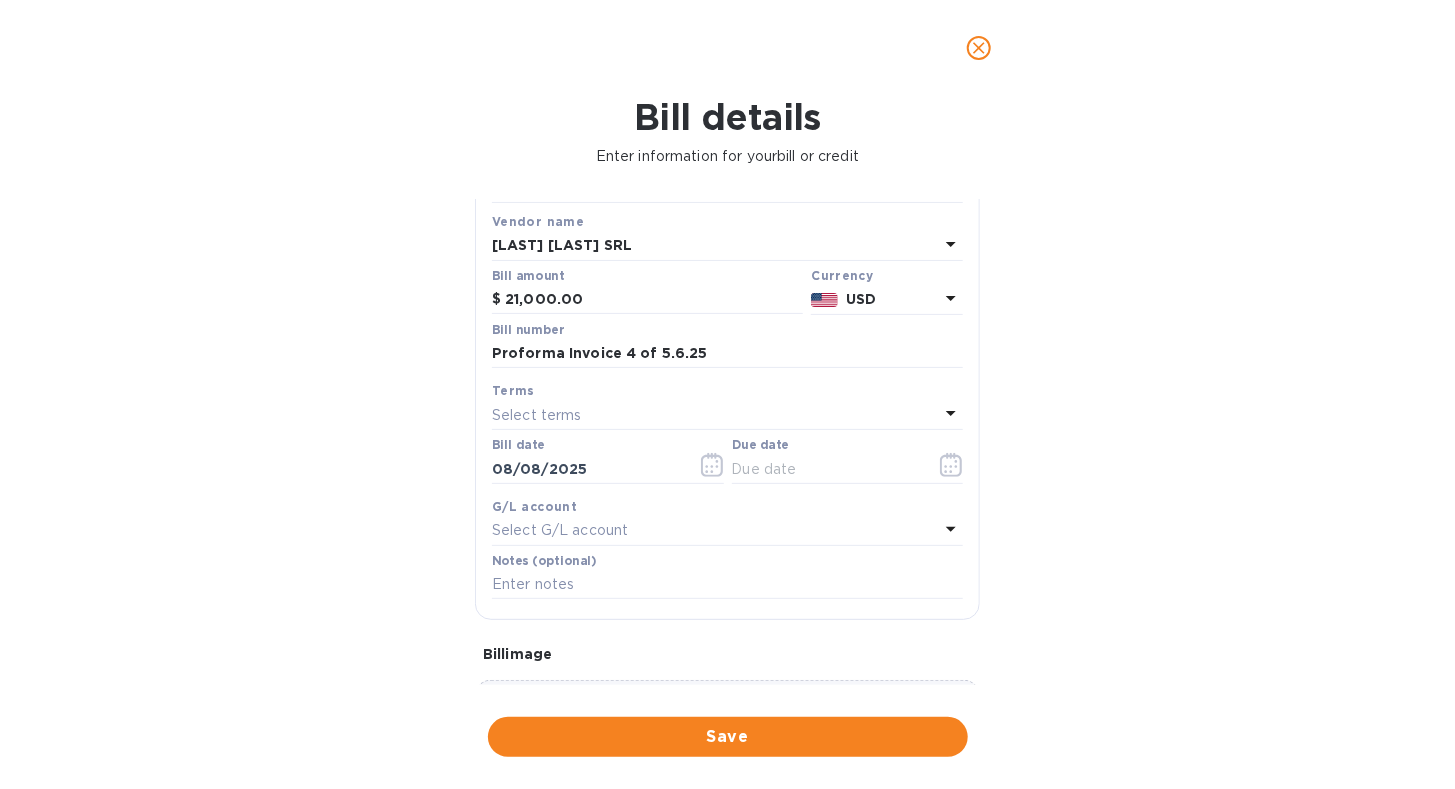 click 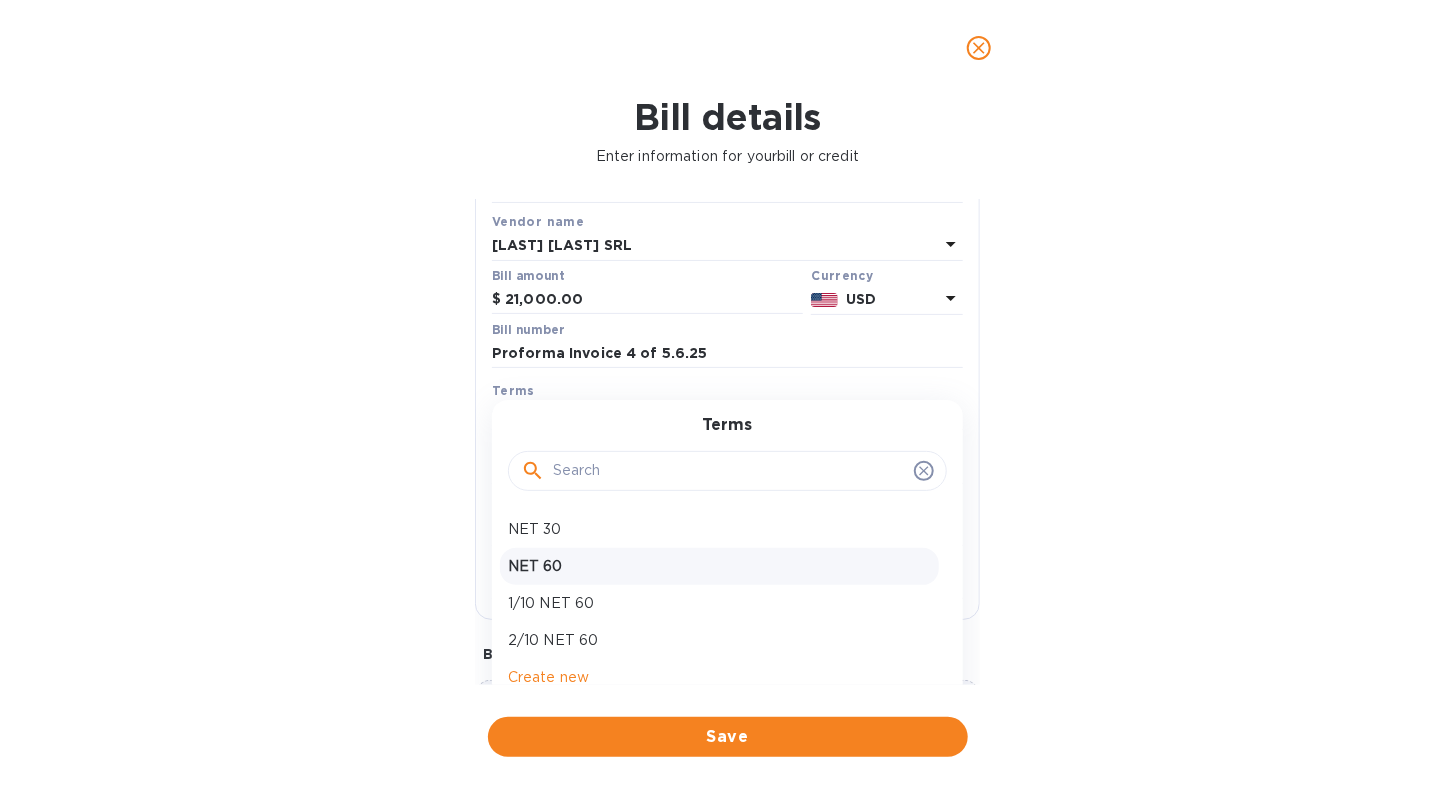 click on "NET 60" at bounding box center (719, 566) 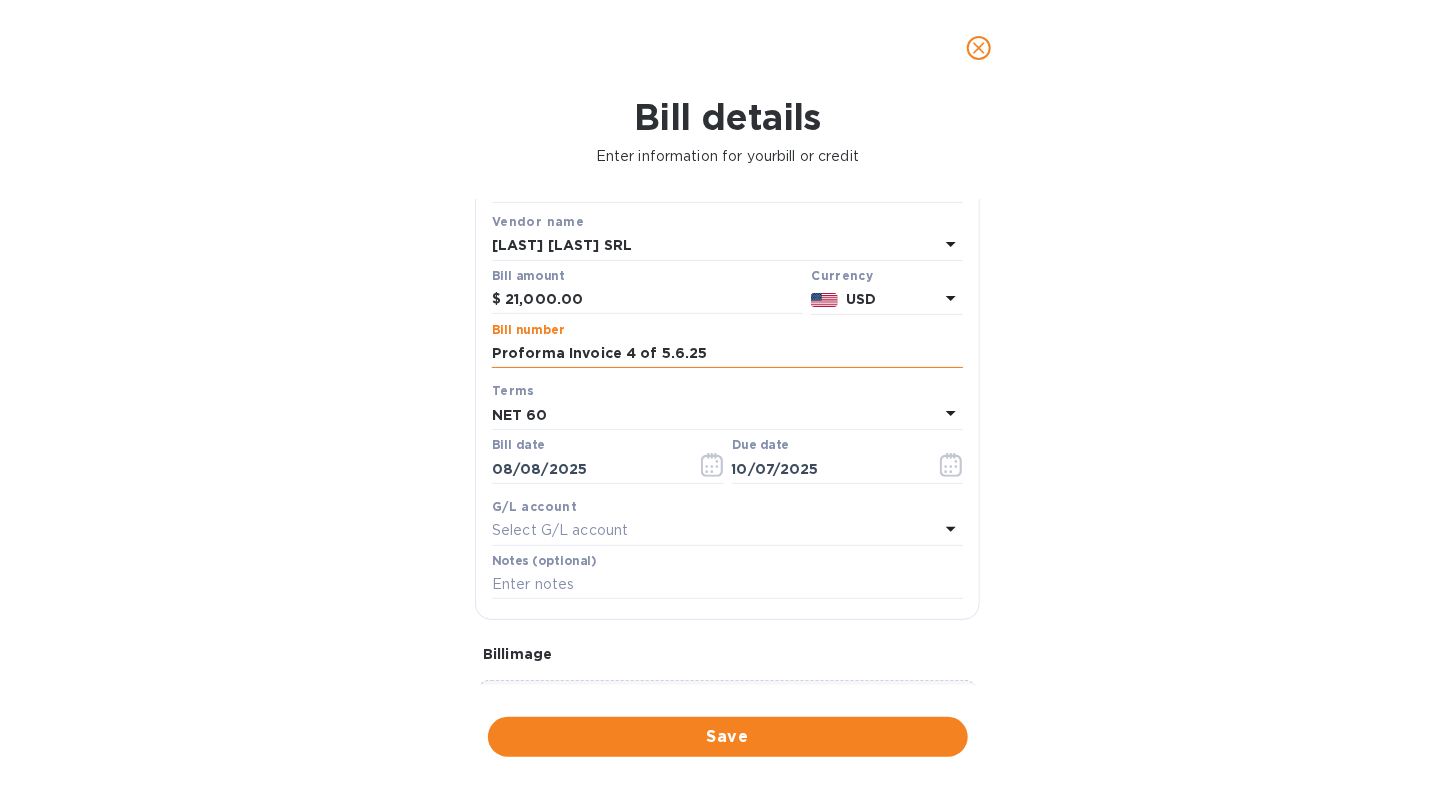 drag, startPoint x: 500, startPoint y: 352, endPoint x: 702, endPoint y: 350, distance: 202.0099 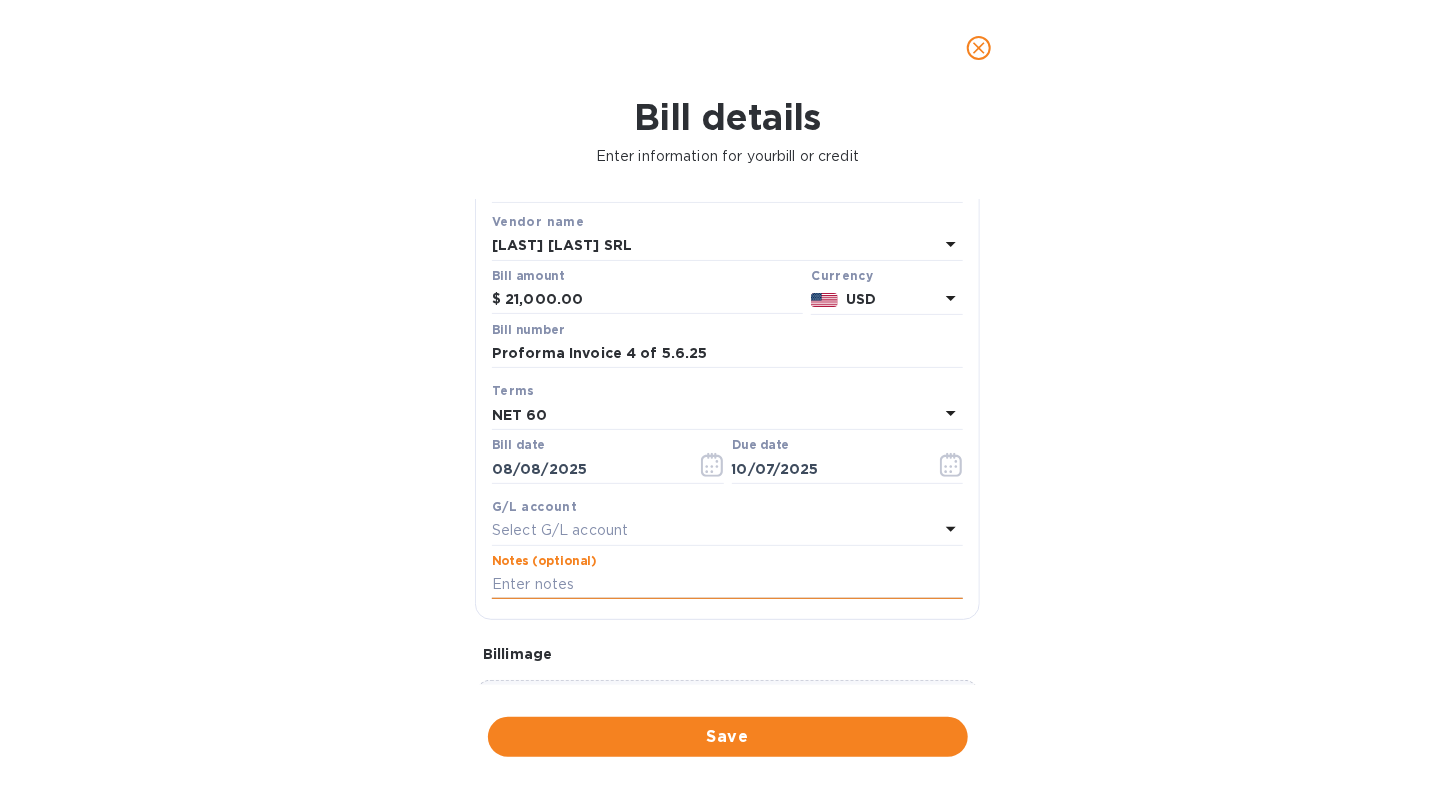 click at bounding box center (727, 585) 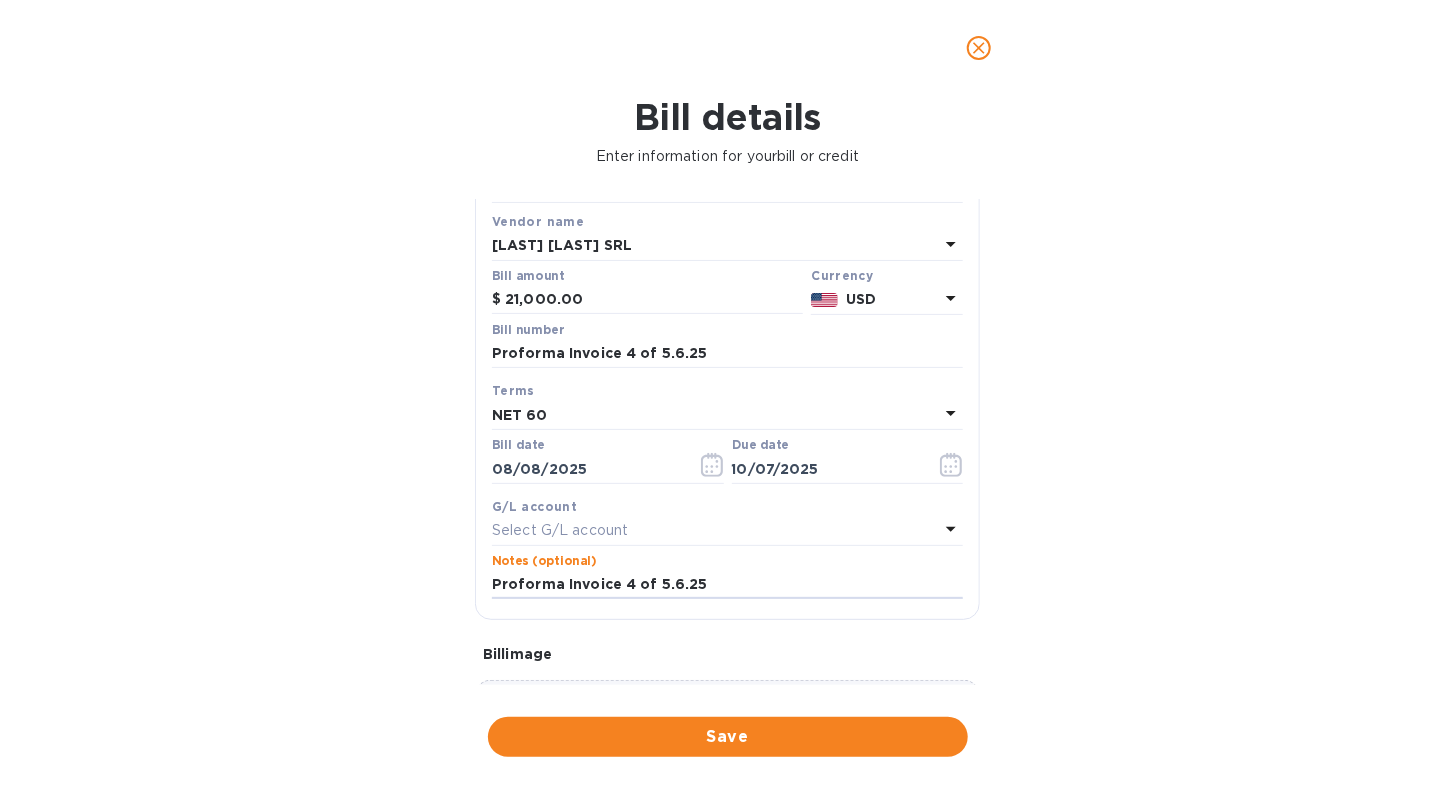 click on "Notes (optional) Proforma Invoice 4 of 5.6.25" at bounding box center [727, 579] 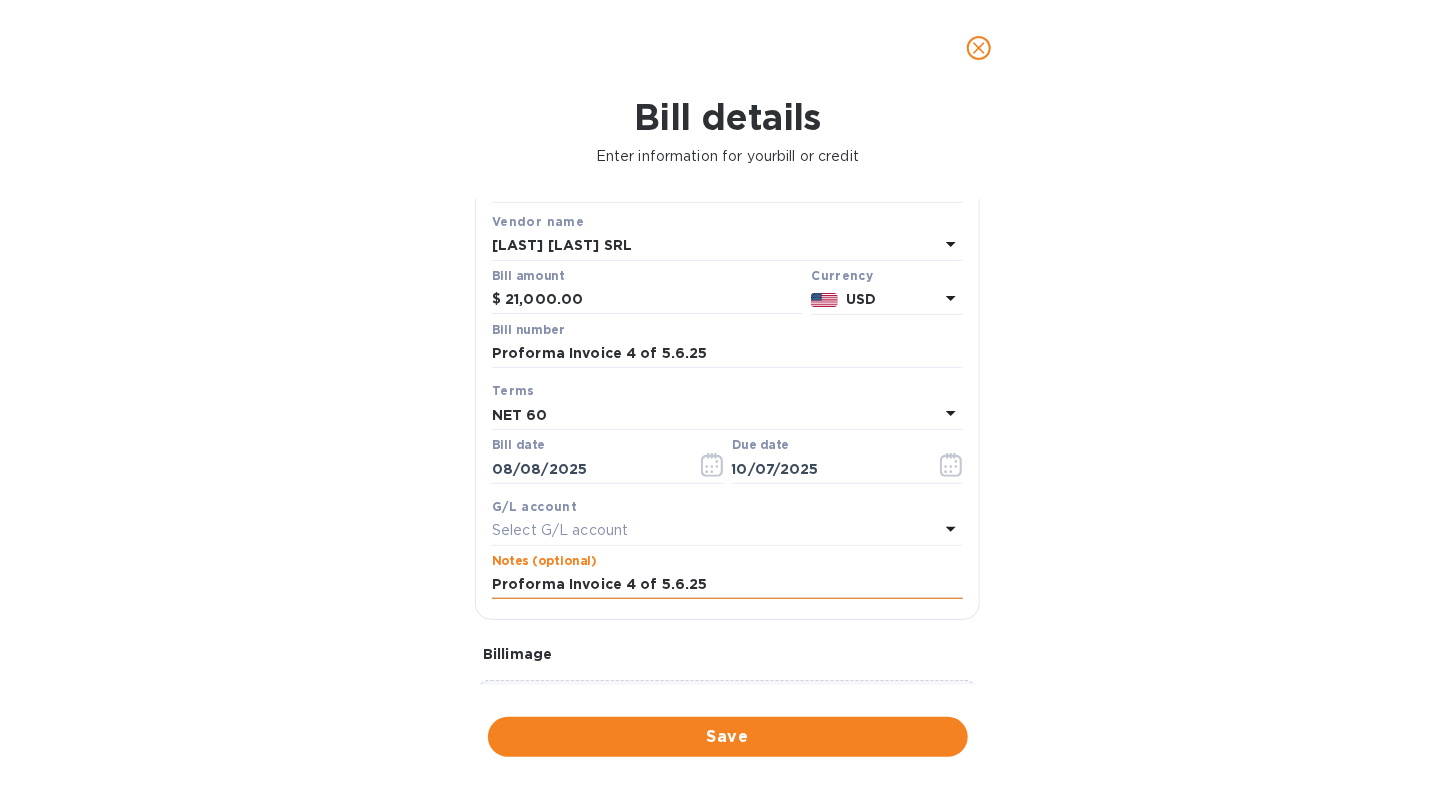 click on "Proforma Invoice 4 of 5.6.25" at bounding box center [727, 585] 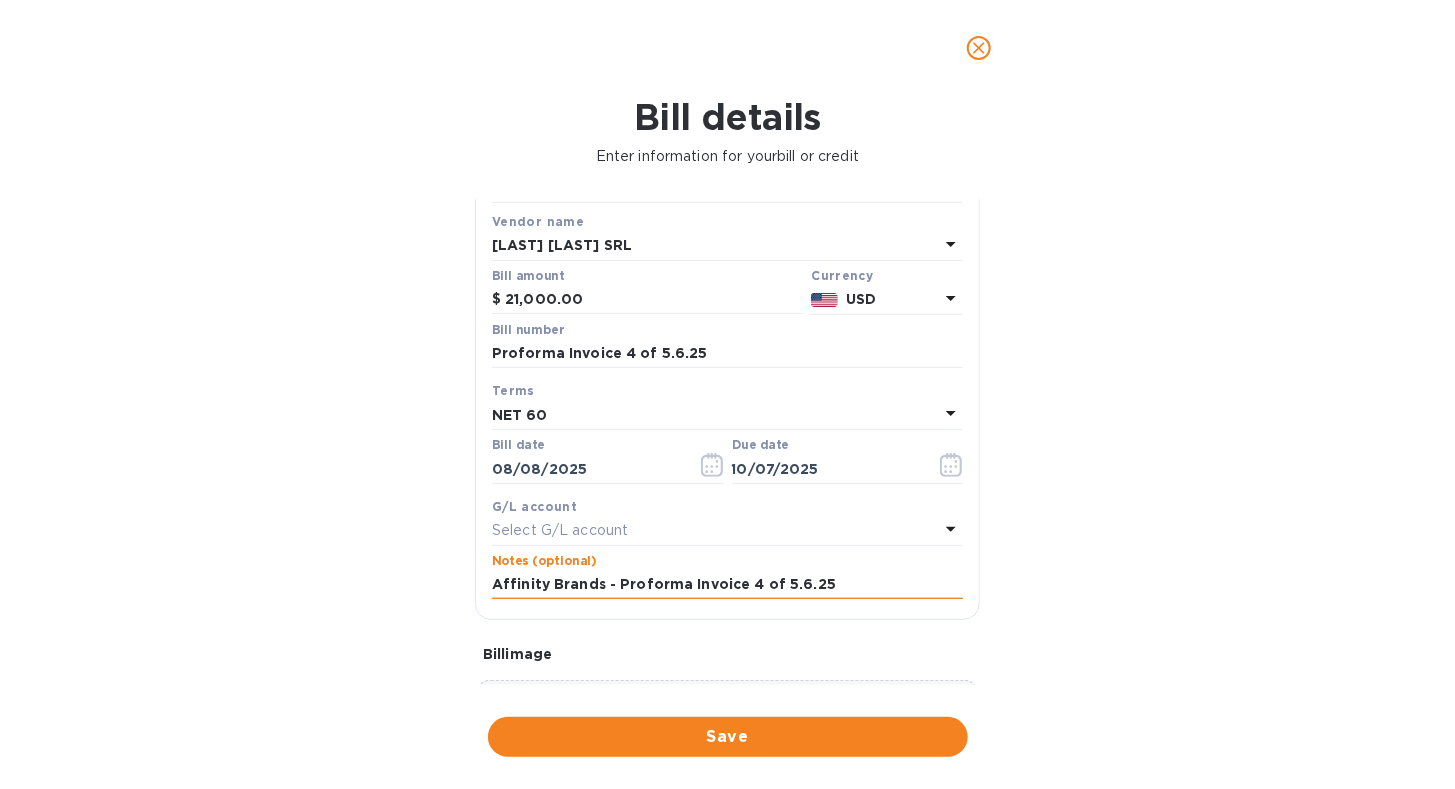 click on "Affinity Brands - Proforma Invoice 4 of 5.6.25" at bounding box center [727, 585] 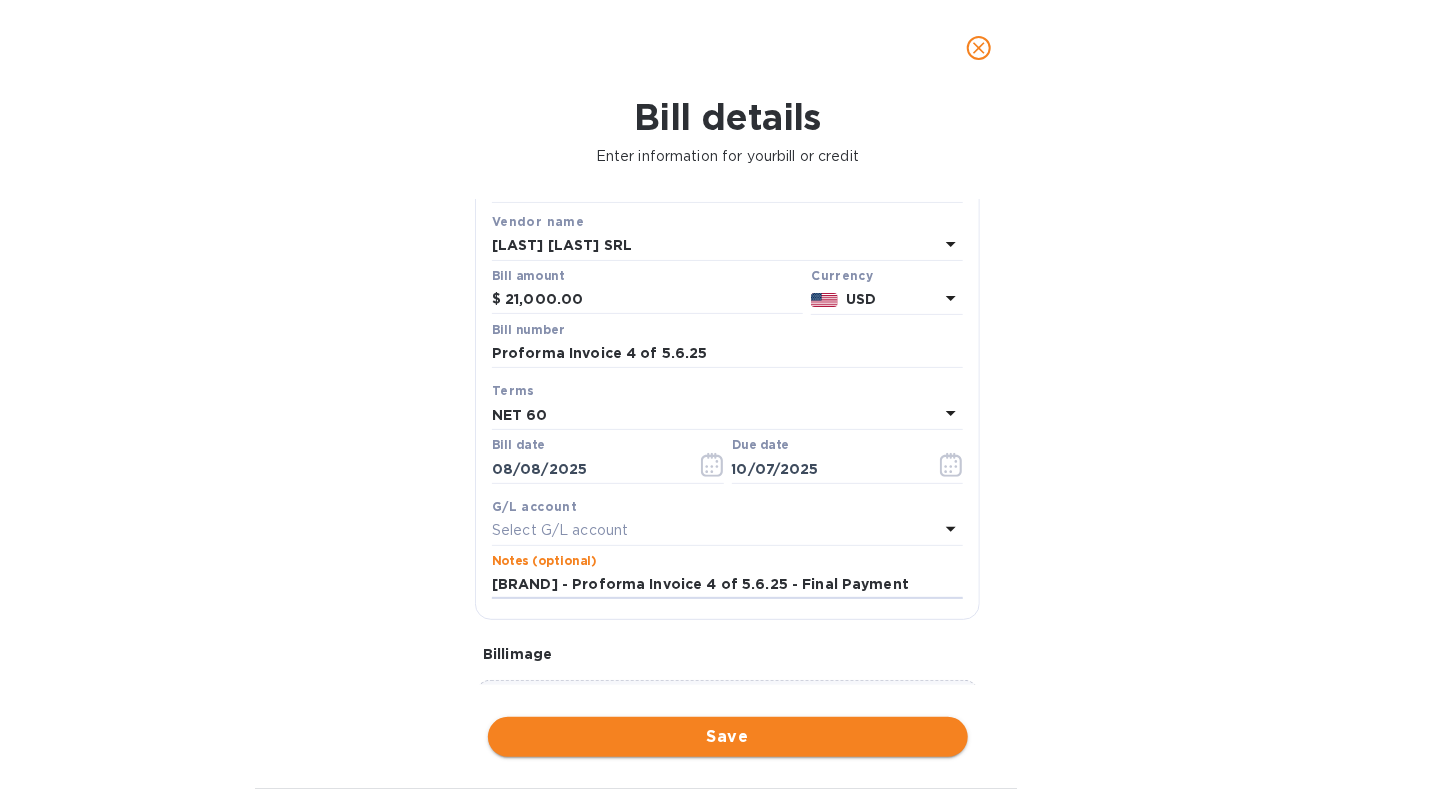 type on "[BRAND] - Proforma Invoice 4 of 5.6.25 - Final Payment" 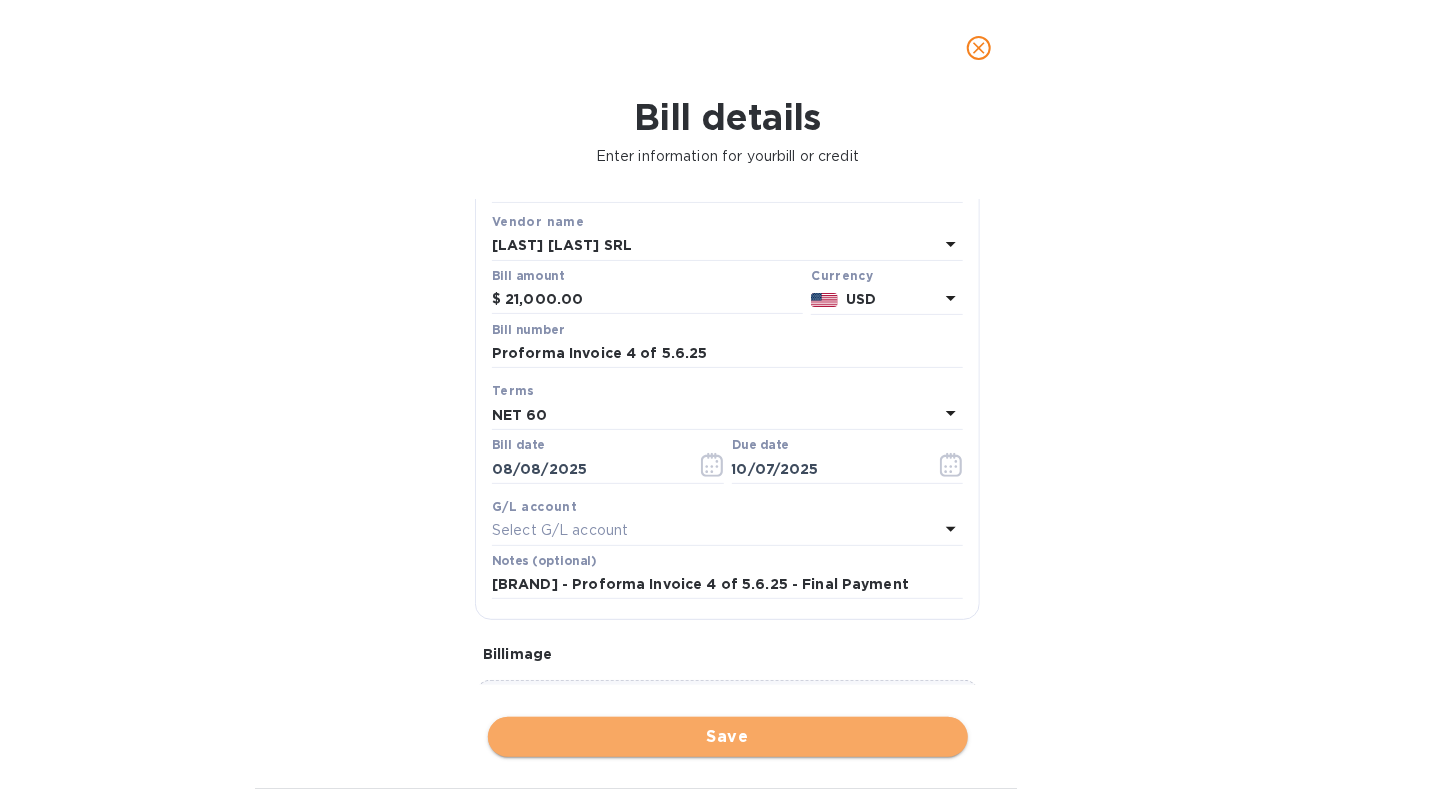 click on "Save" at bounding box center (728, 737) 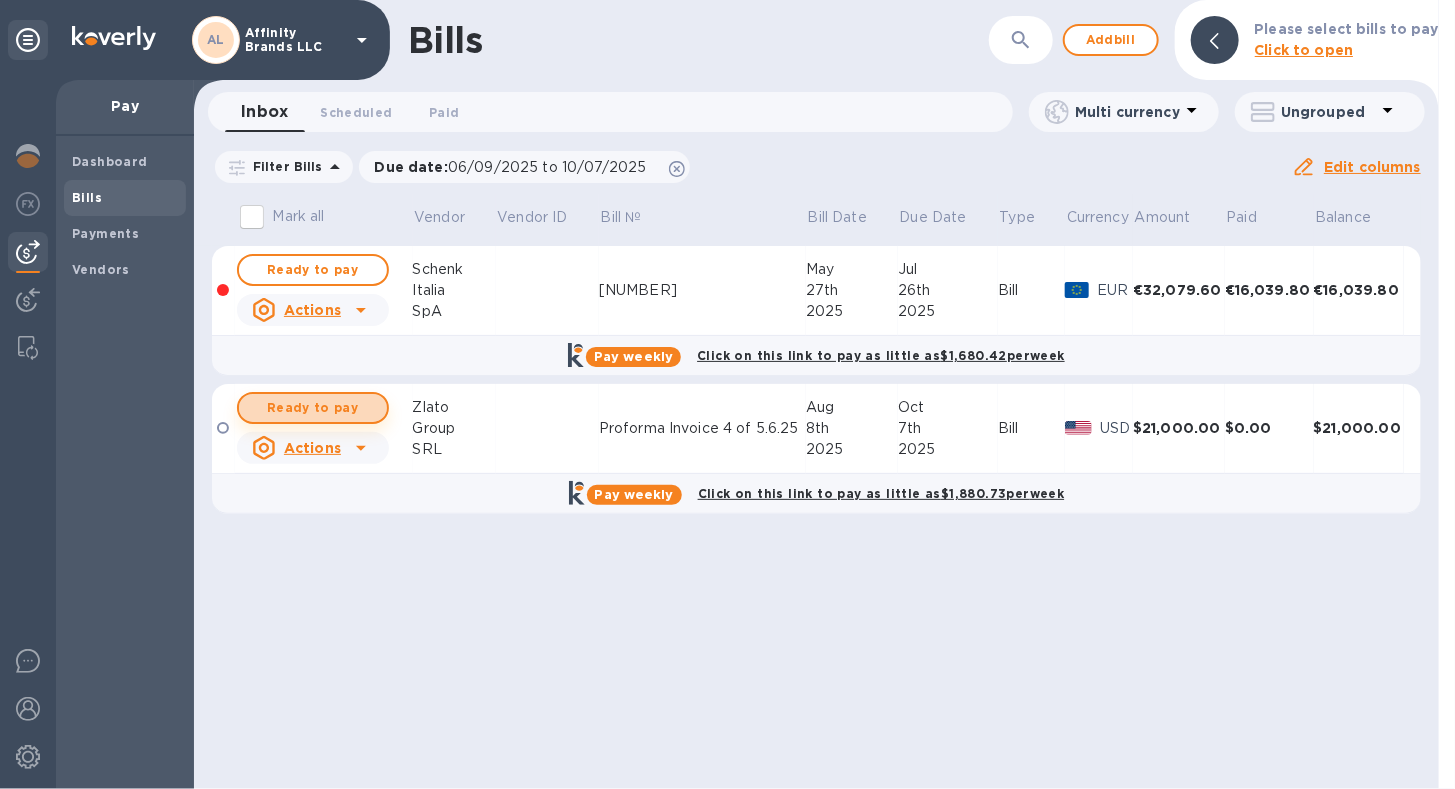 click on "Ready to pay" at bounding box center [313, 408] 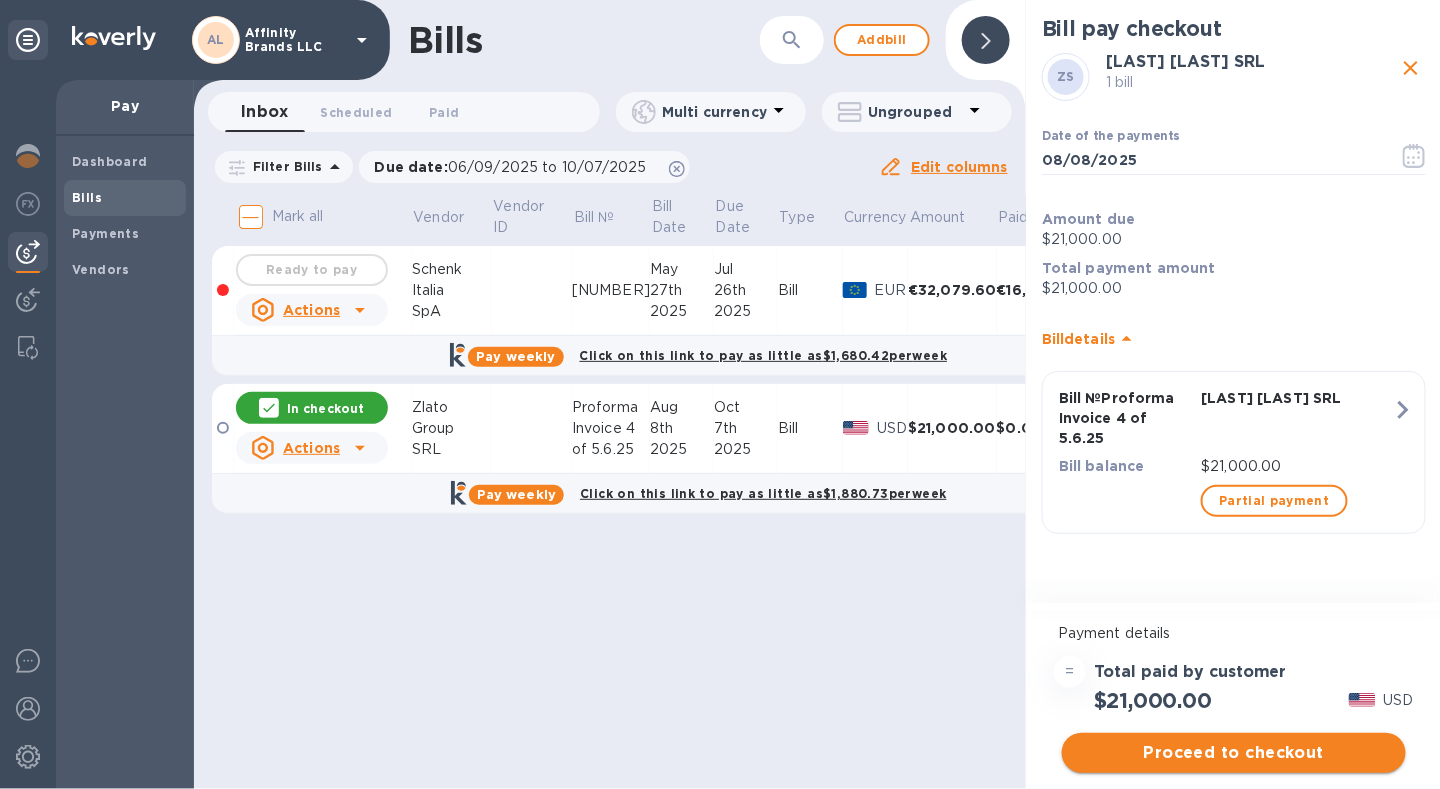 click on "Proceed to checkout" at bounding box center [1234, 753] 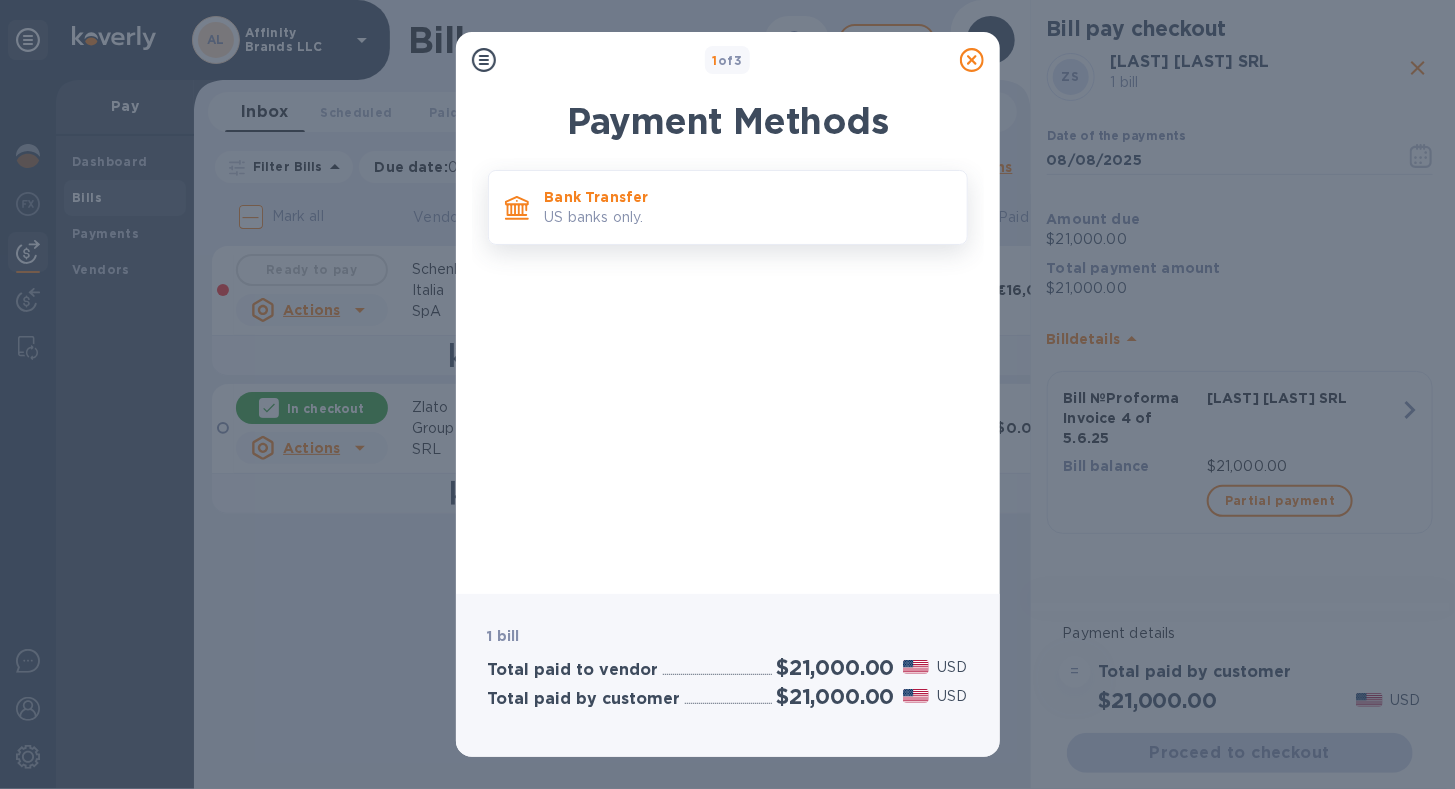 click on "US banks only." at bounding box center [748, 217] 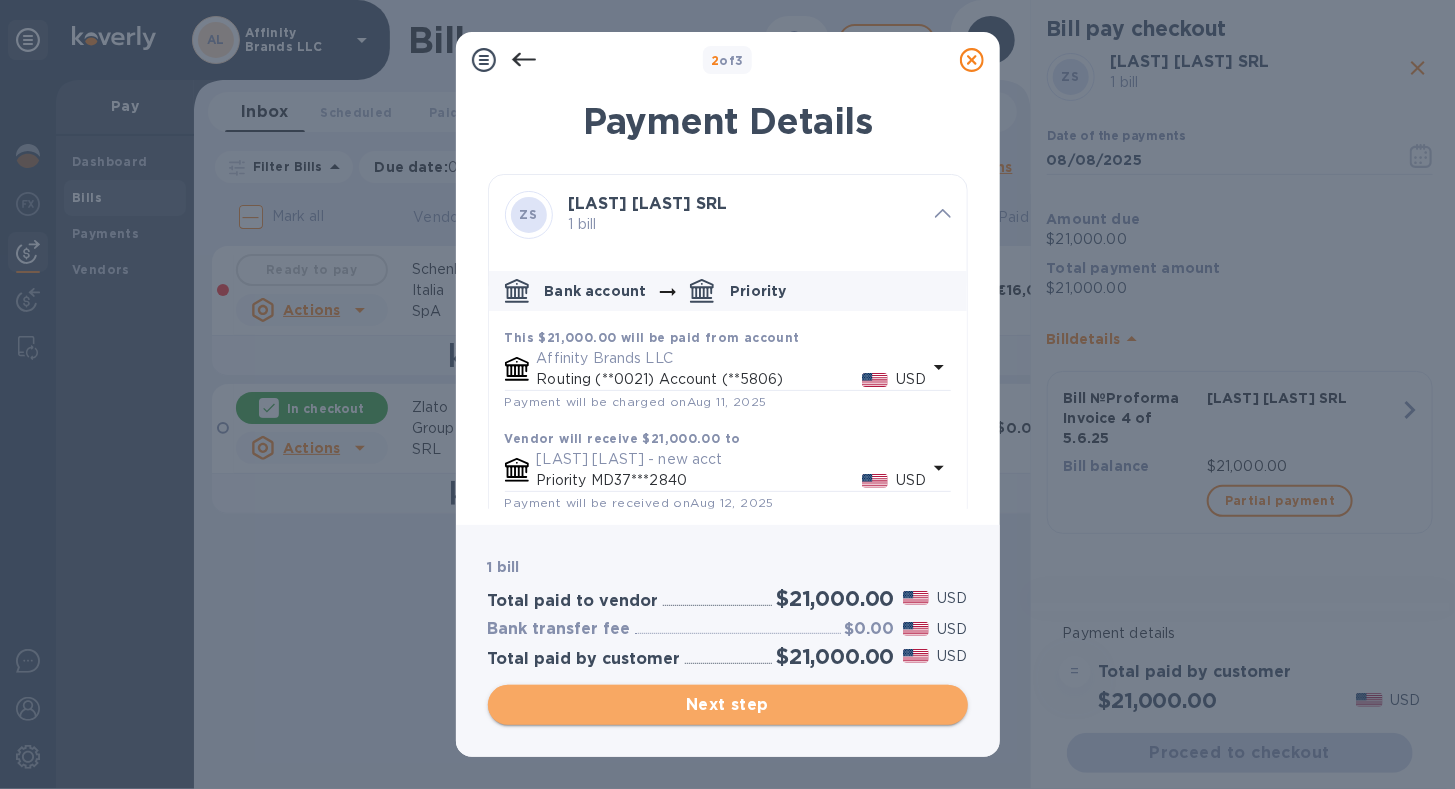 click on "Next step" at bounding box center (728, 705) 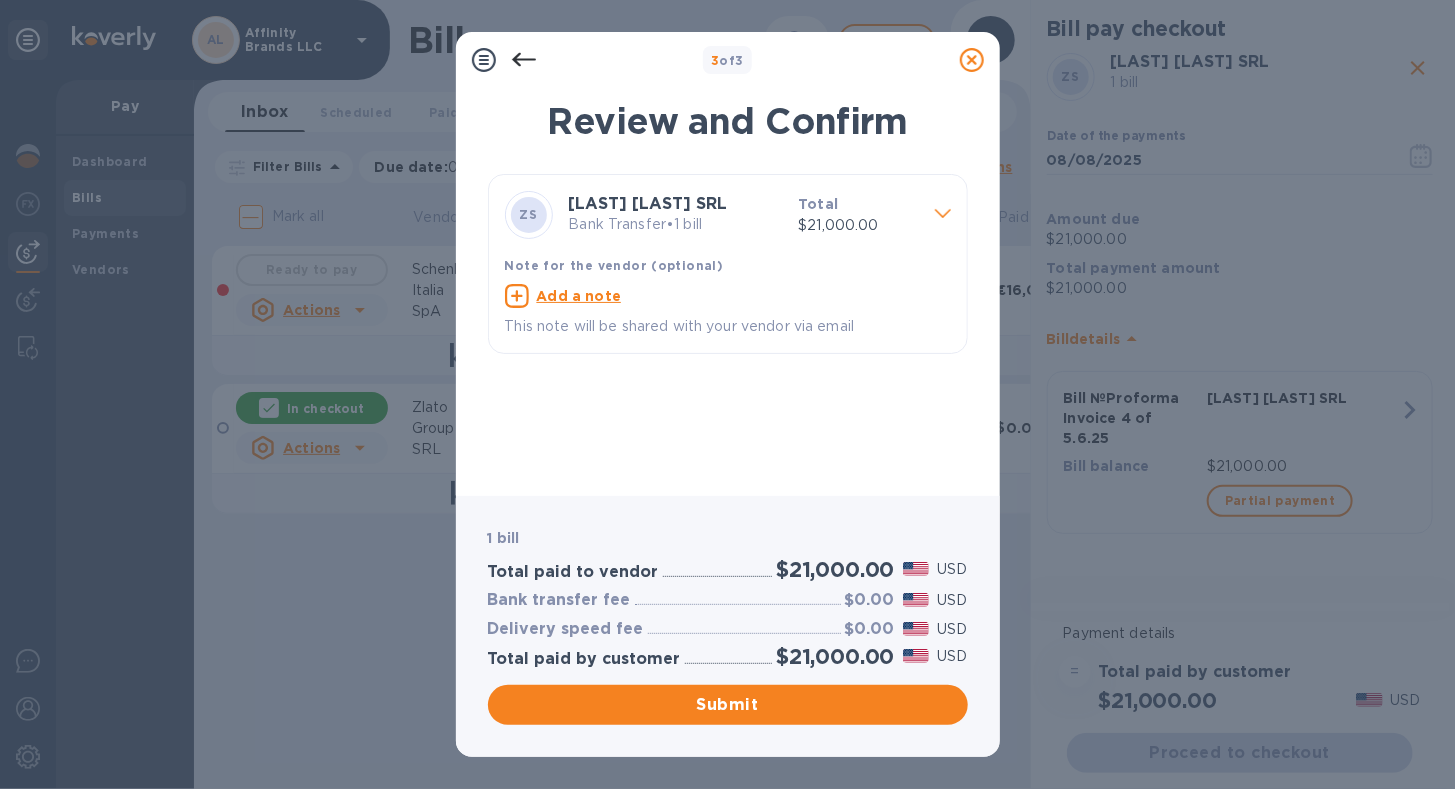 click on "Bank Transfer  •  1 bill" at bounding box center (676, 224) 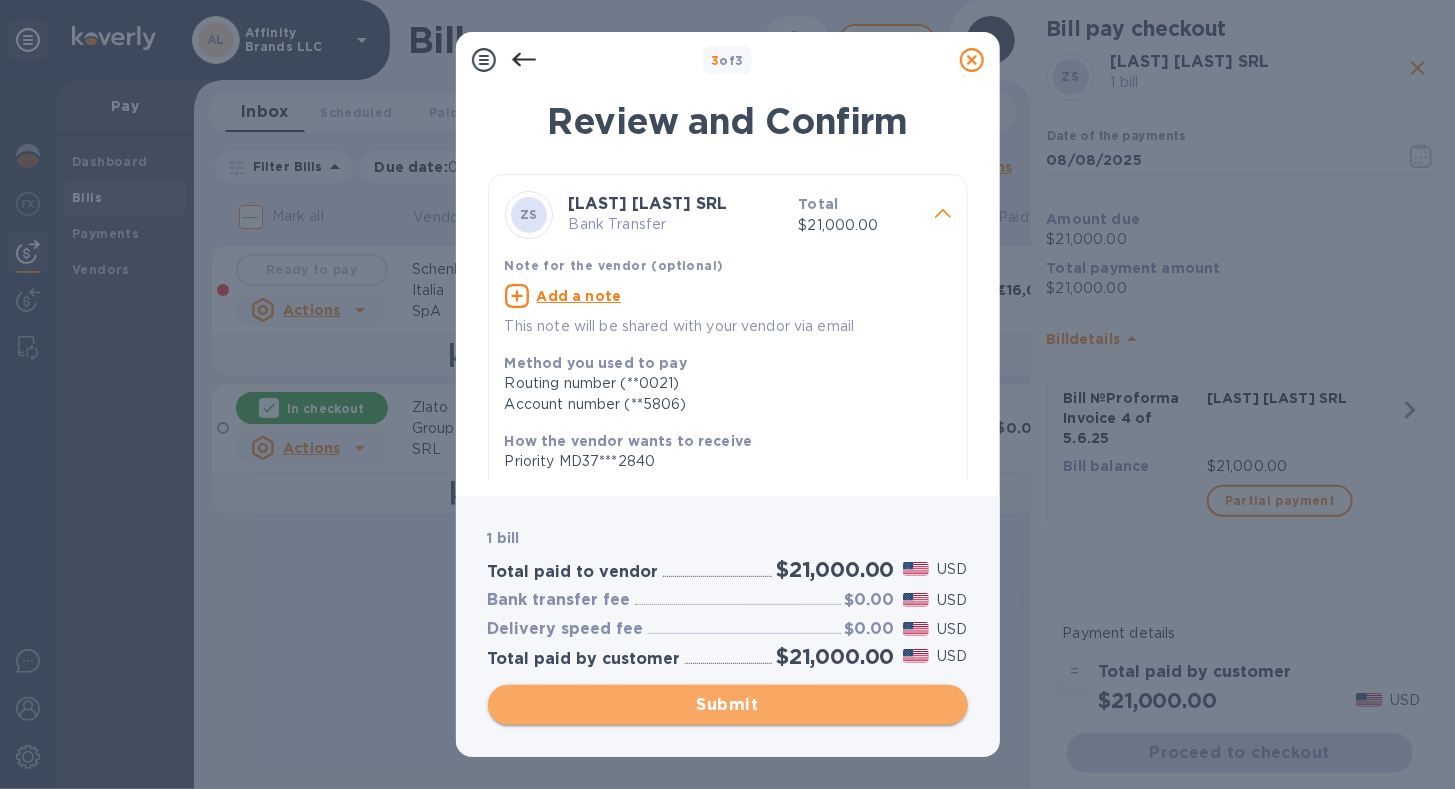 click on "Submit" at bounding box center (728, 705) 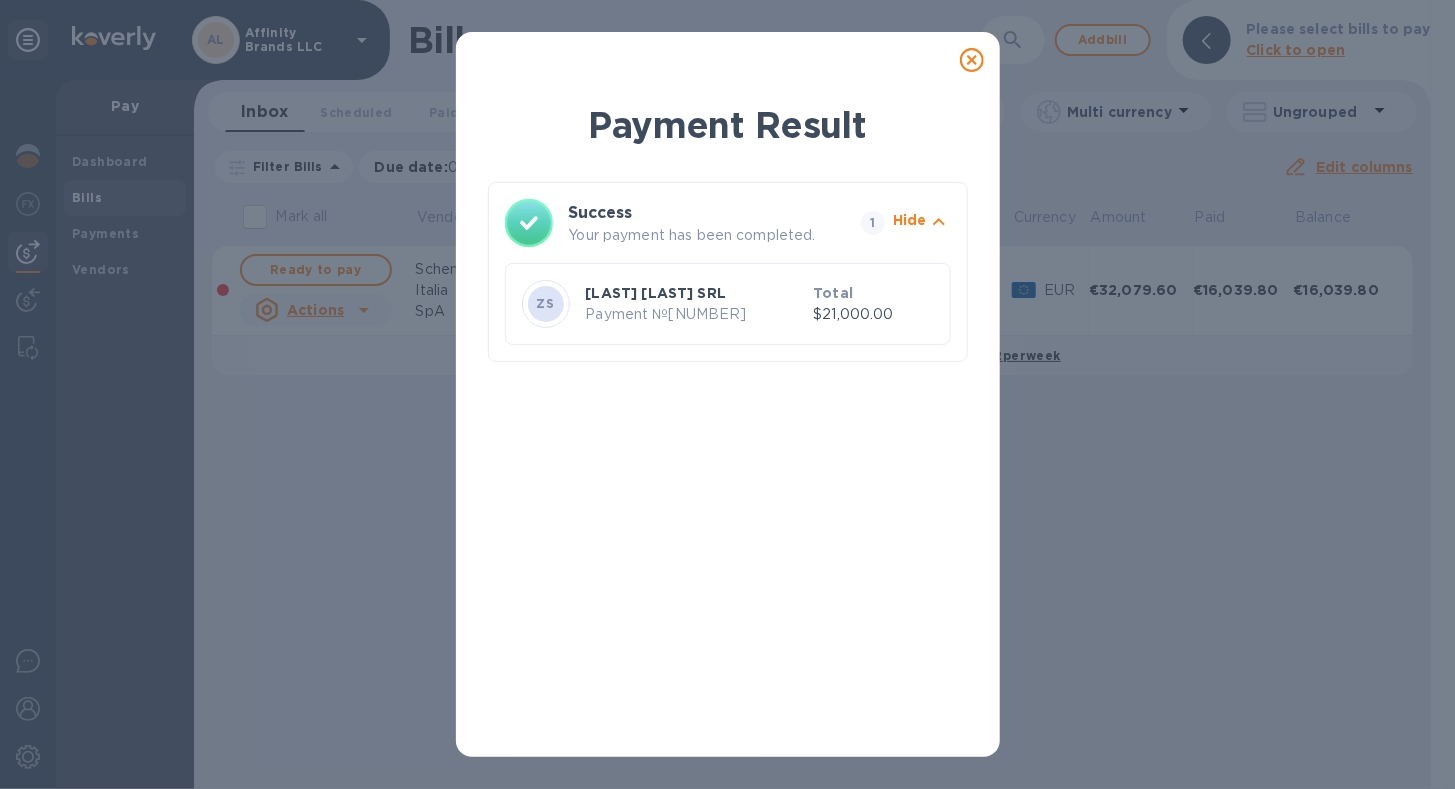 click 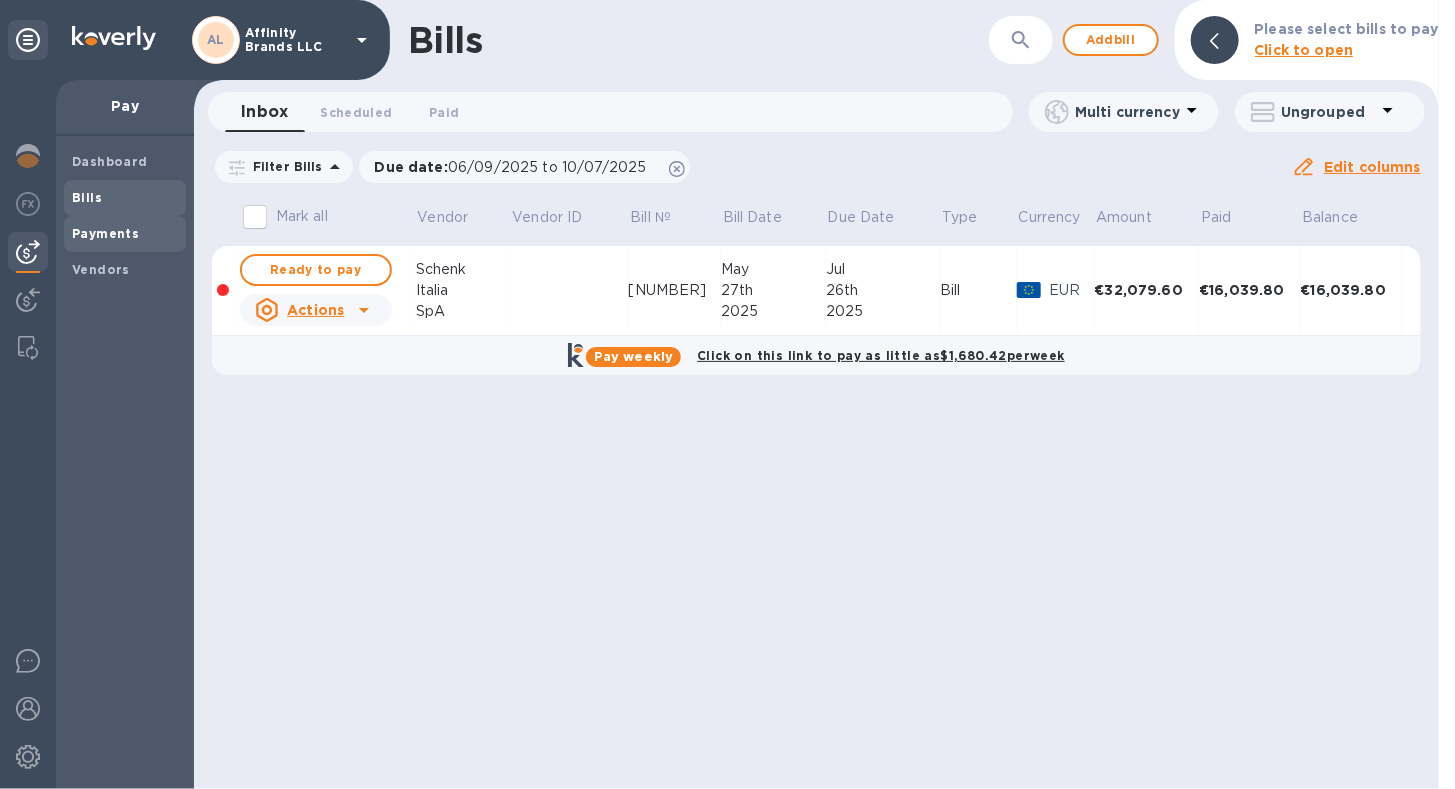 click on "Payments" at bounding box center (105, 233) 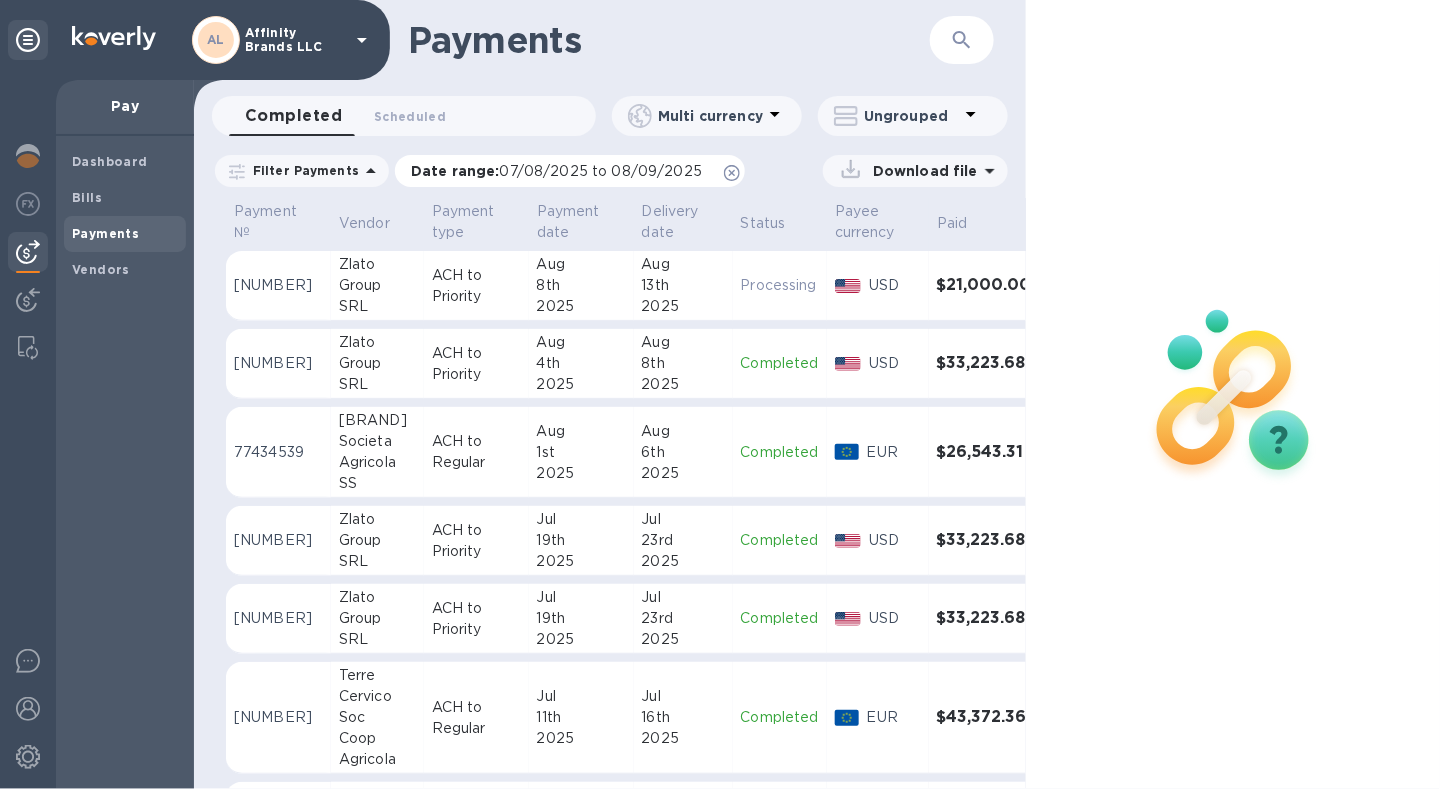 click on "07/08/2025 to 08/09/2025" at bounding box center [601, 171] 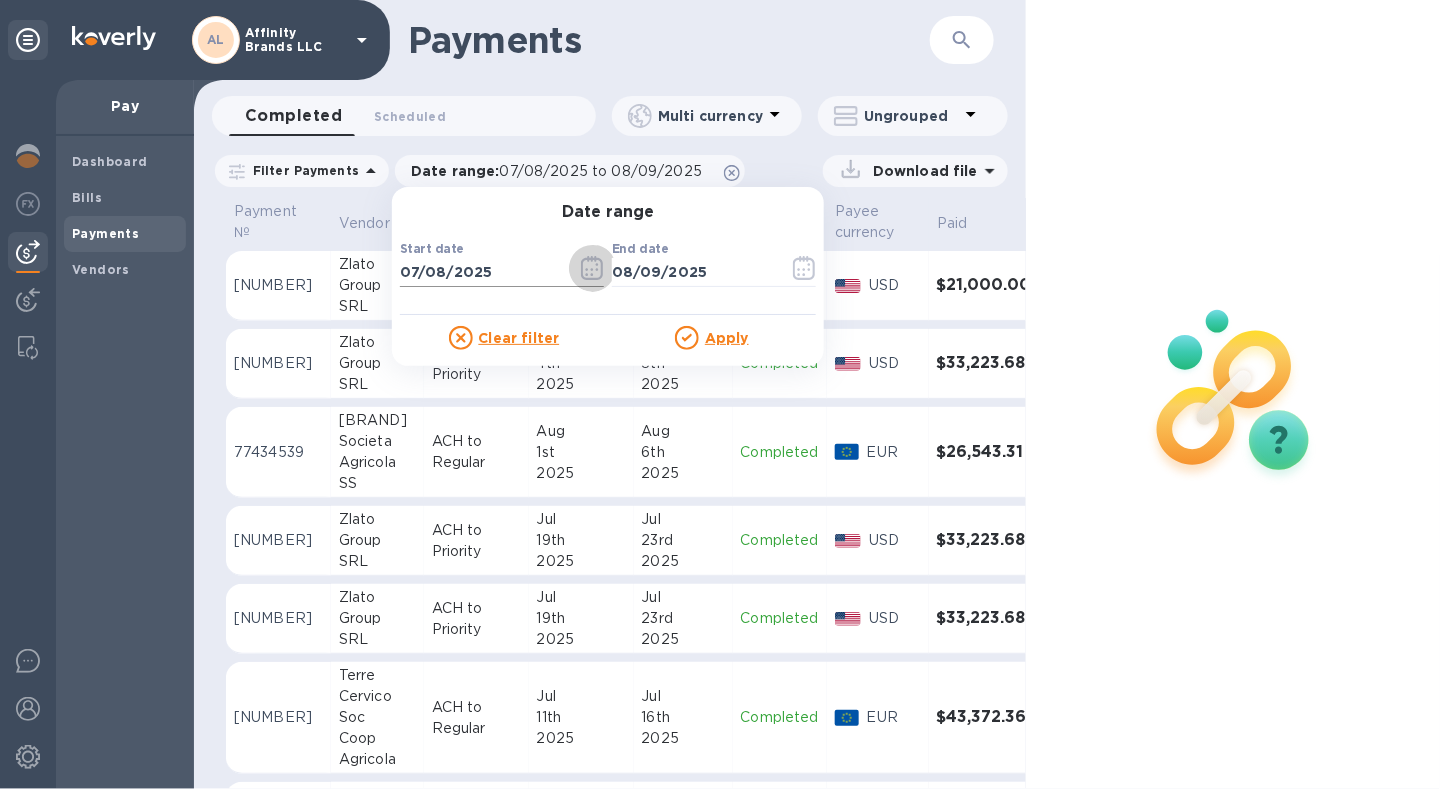 click 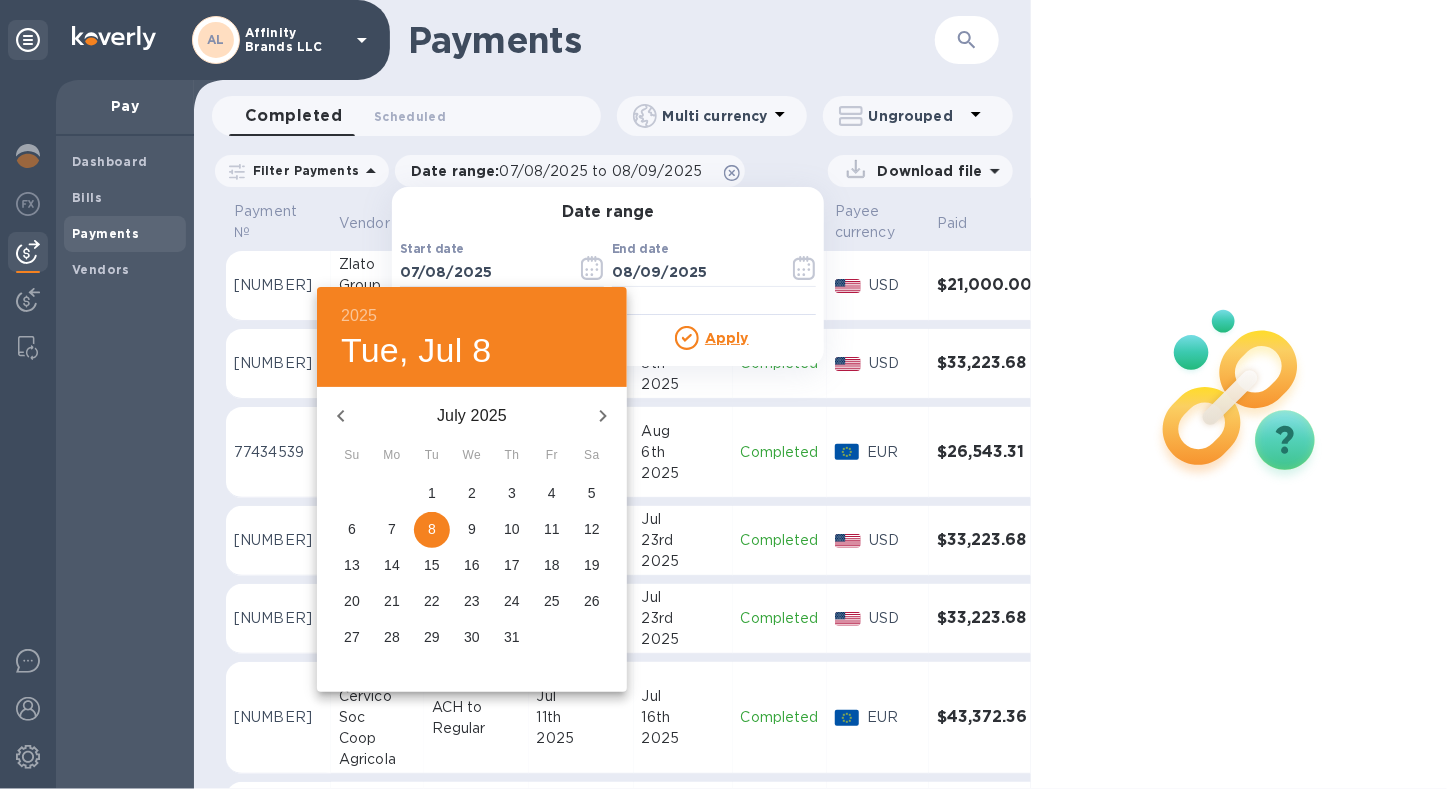 click 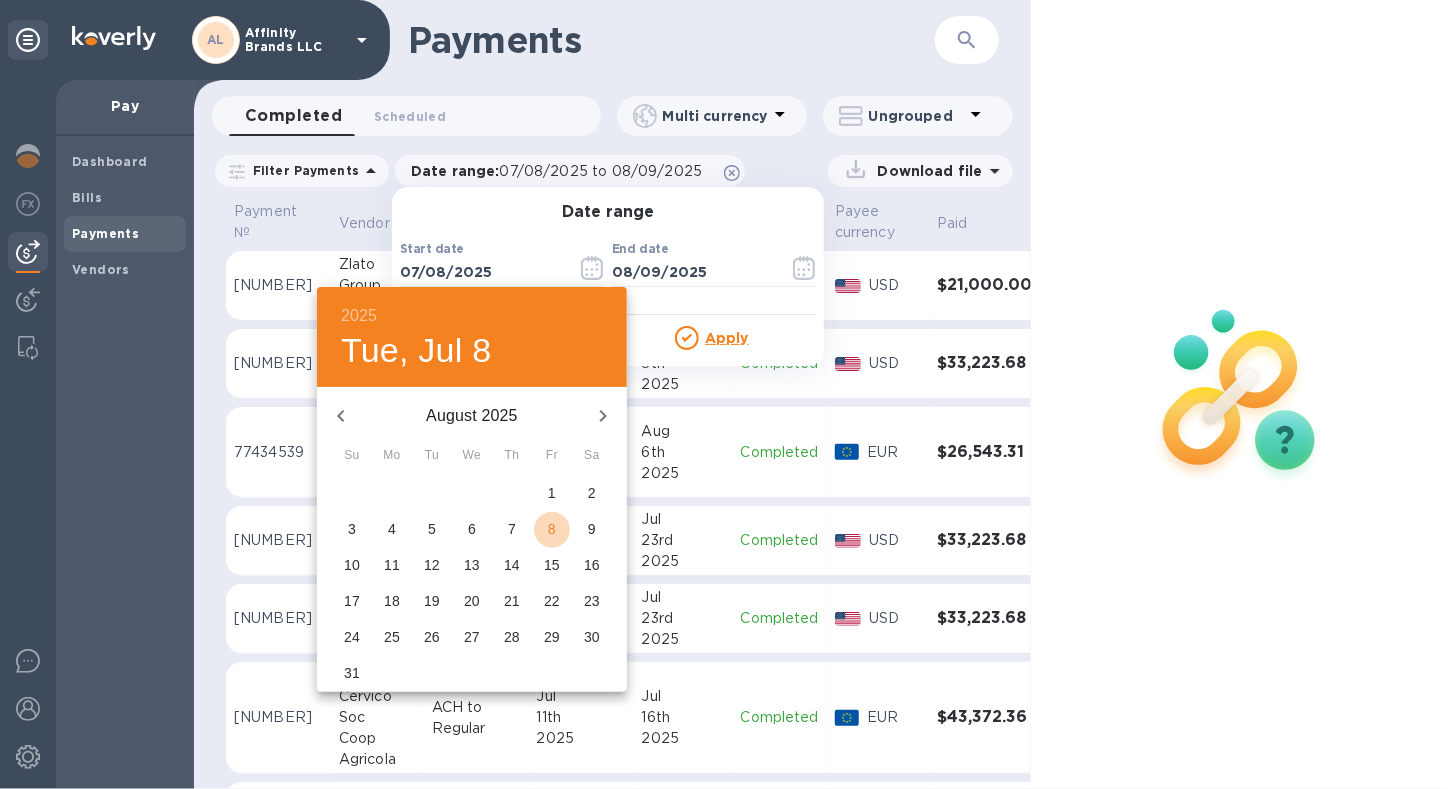 click on "8" at bounding box center (552, 529) 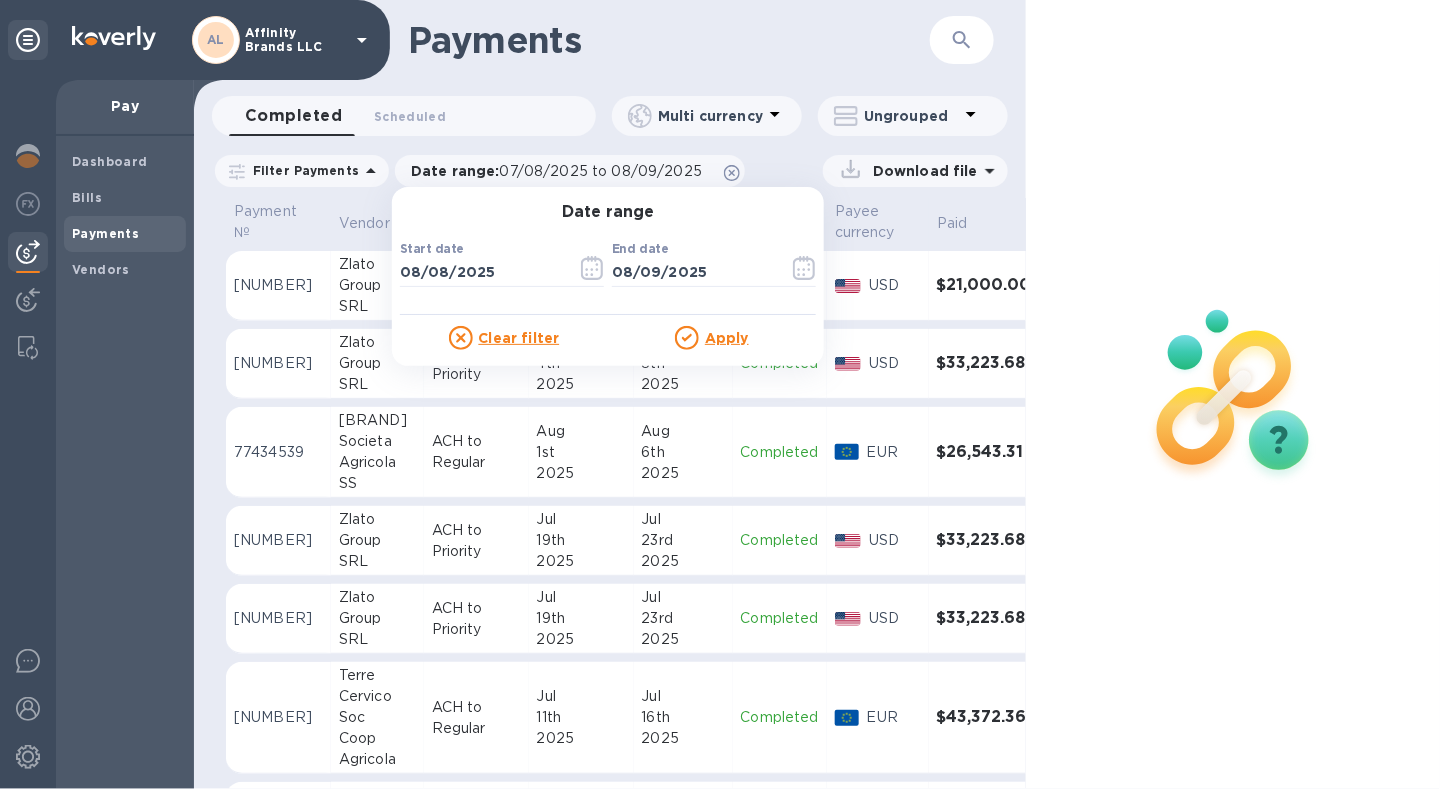 click on "Apply" at bounding box center (727, 338) 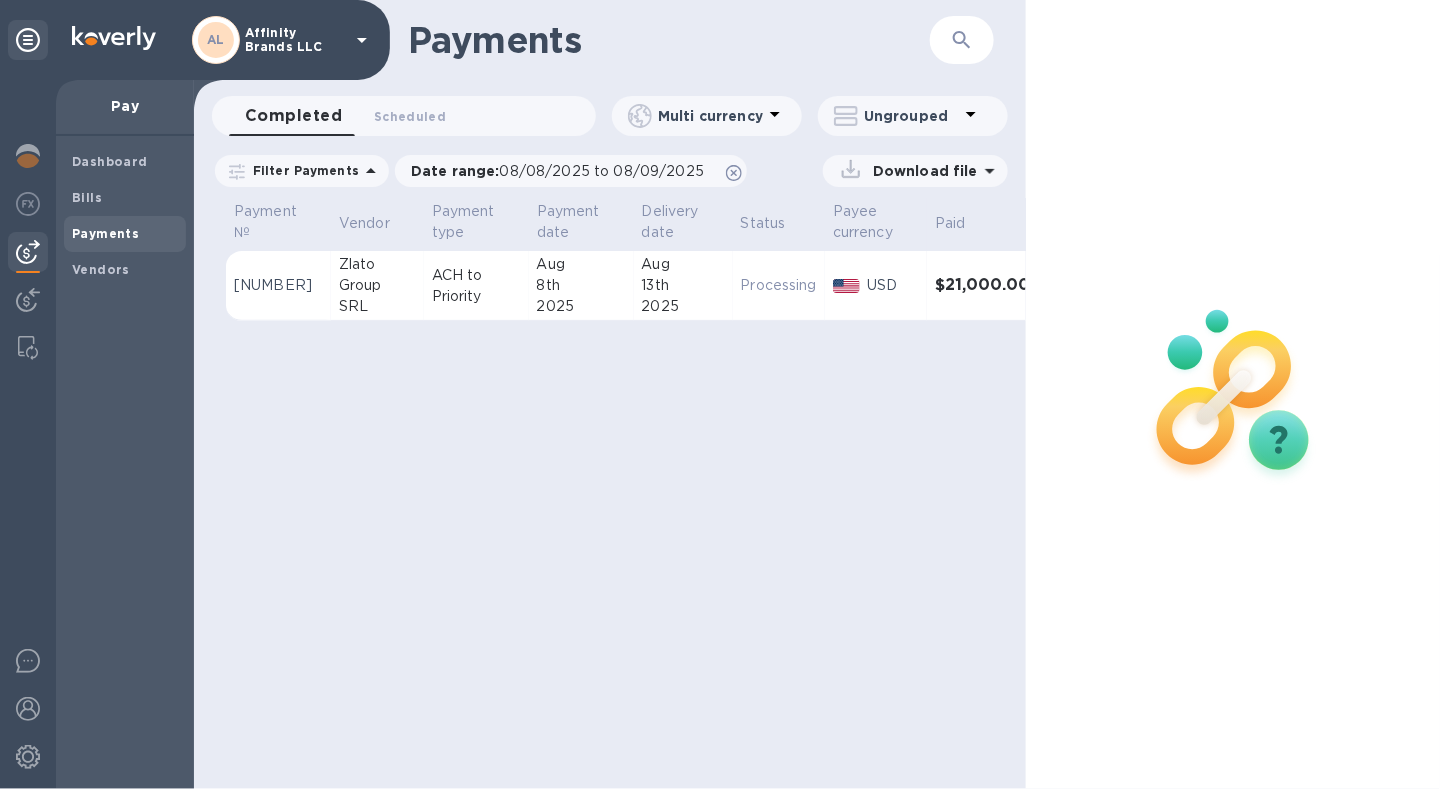 click on "Download file" at bounding box center (921, 171) 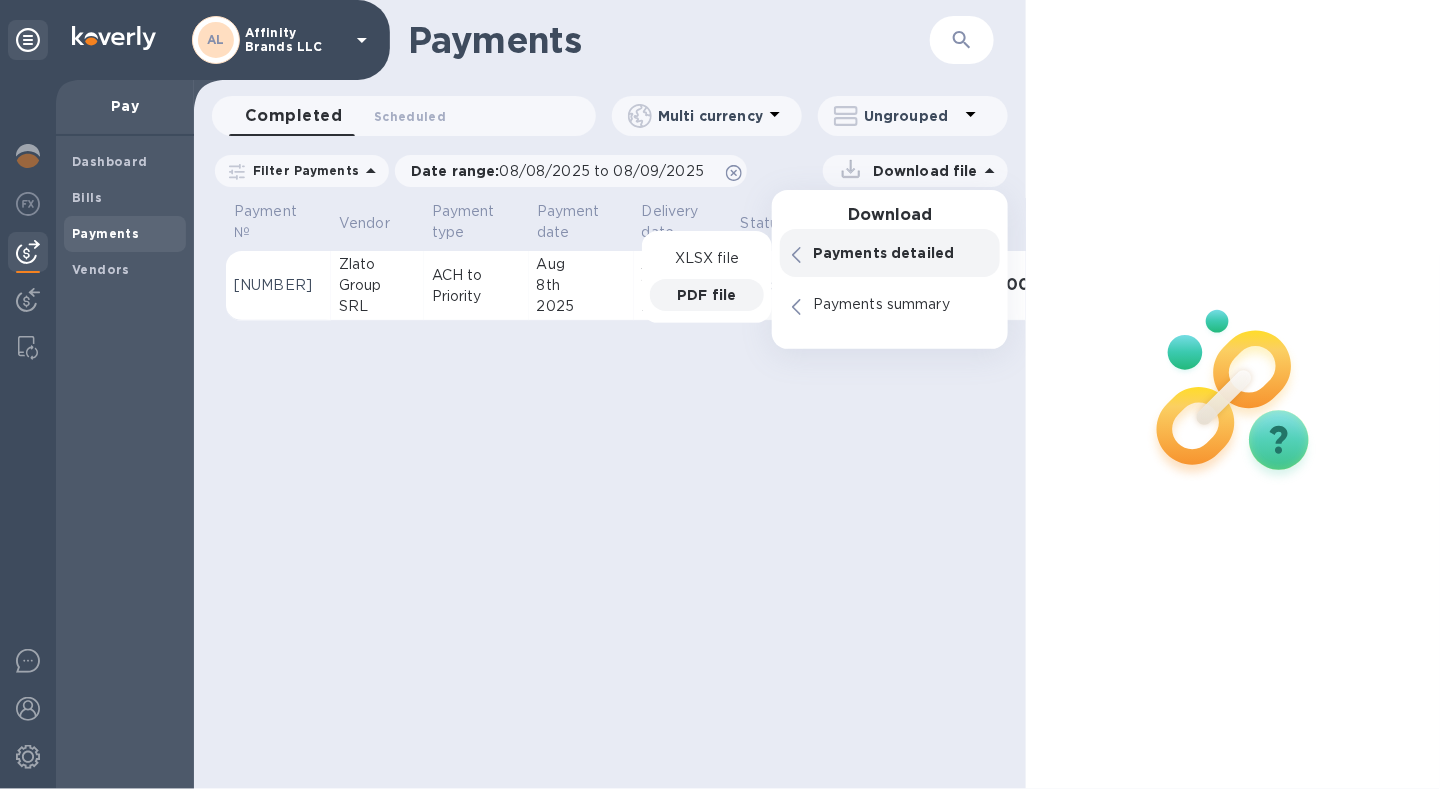 click on "PDF file" at bounding box center [706, 295] 